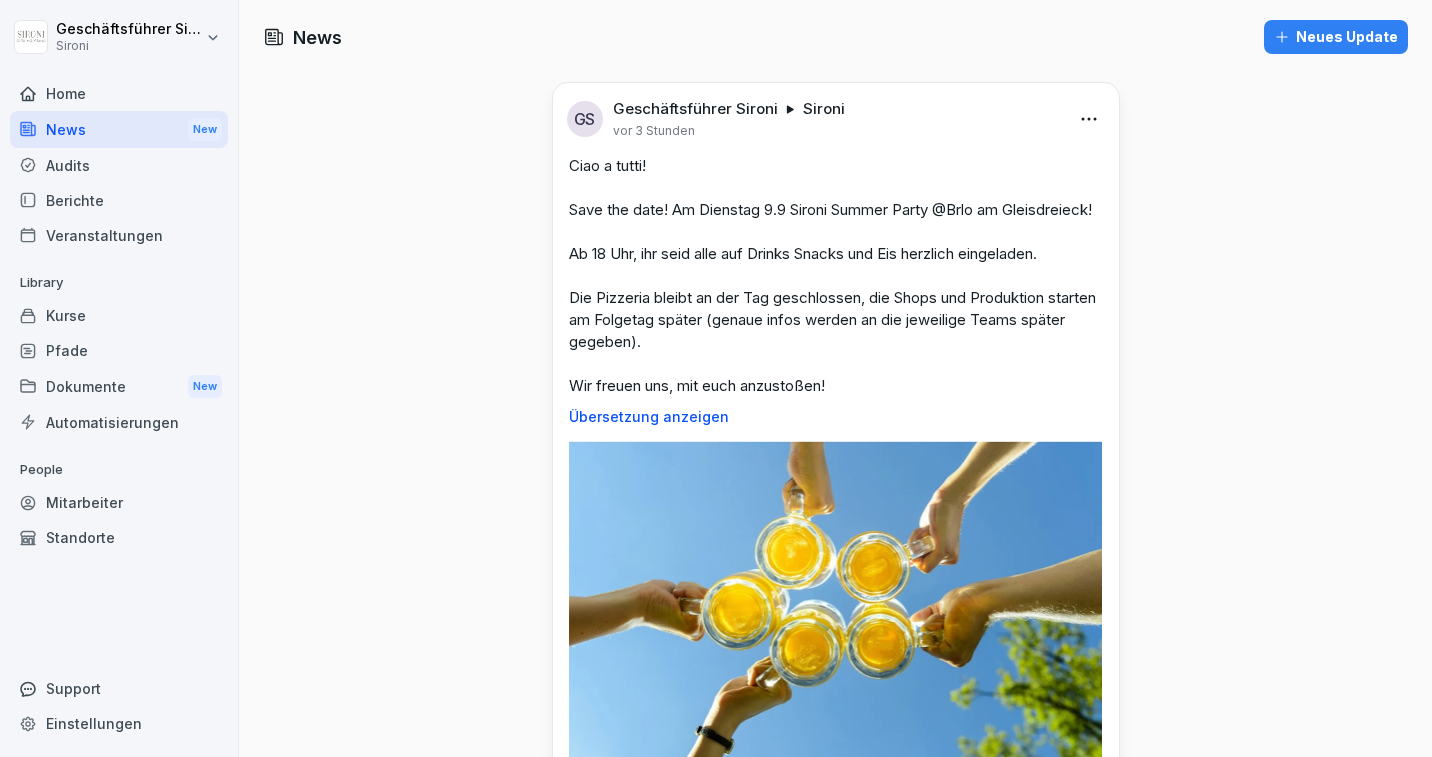 scroll, scrollTop: 0, scrollLeft: 0, axis: both 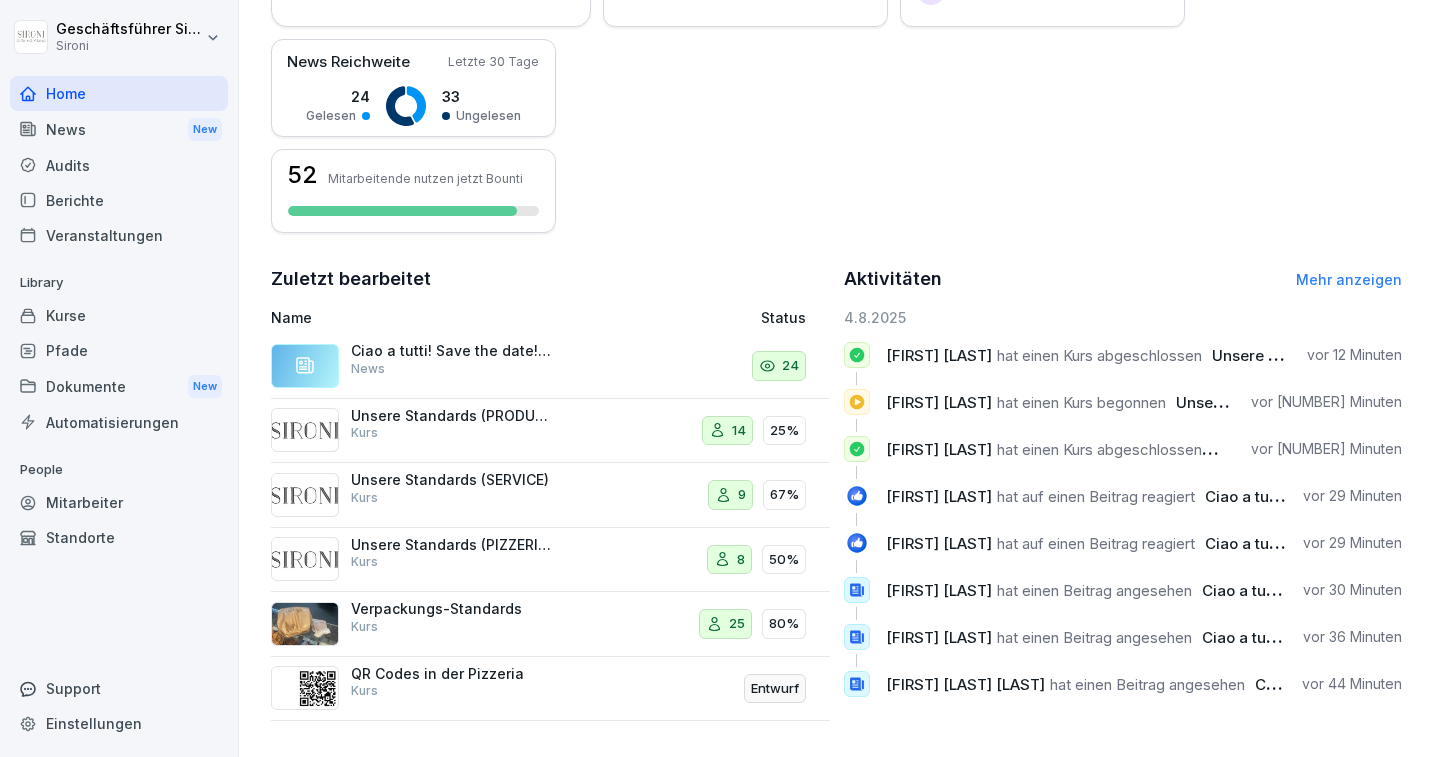 click on "Mehr anzeigen" at bounding box center [1349, 279] 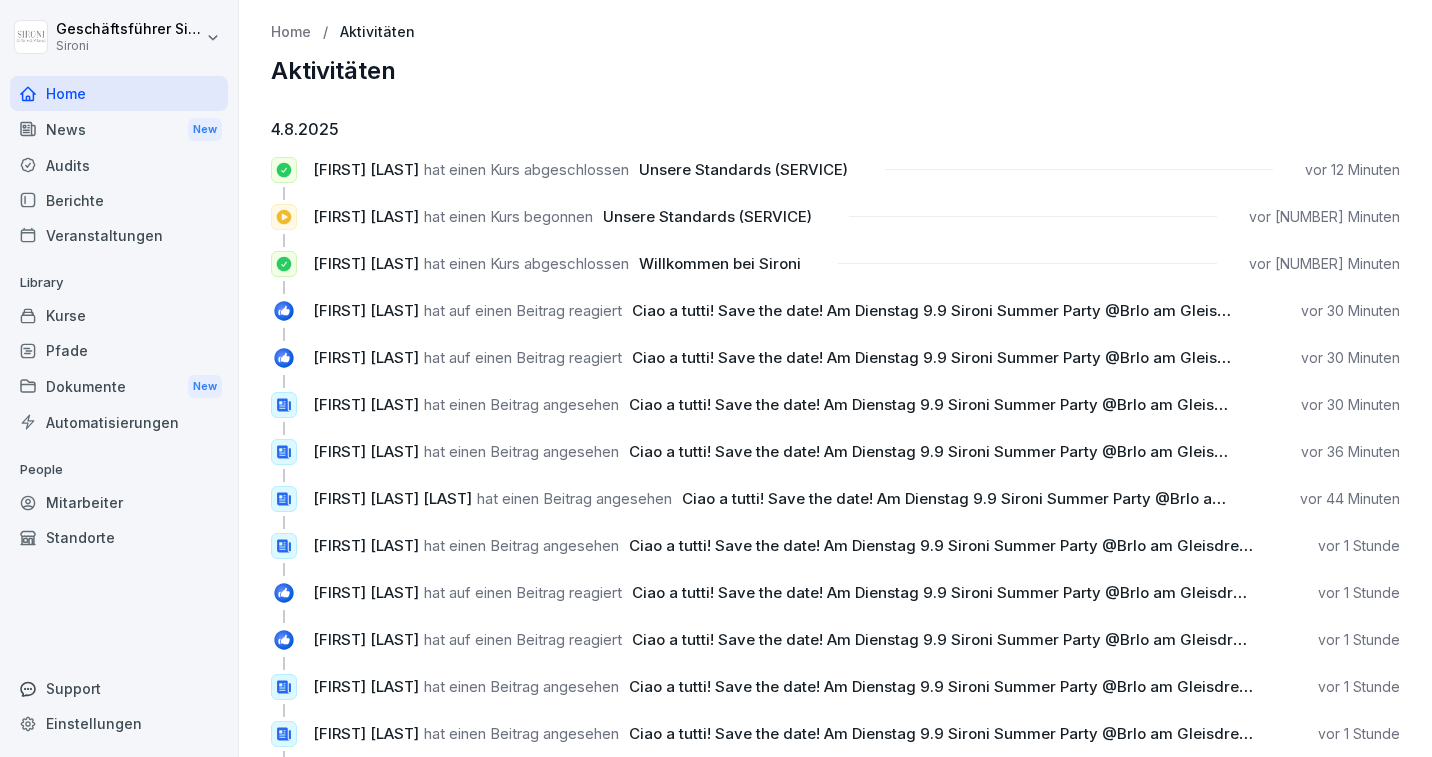 click on "News New" at bounding box center (119, 129) 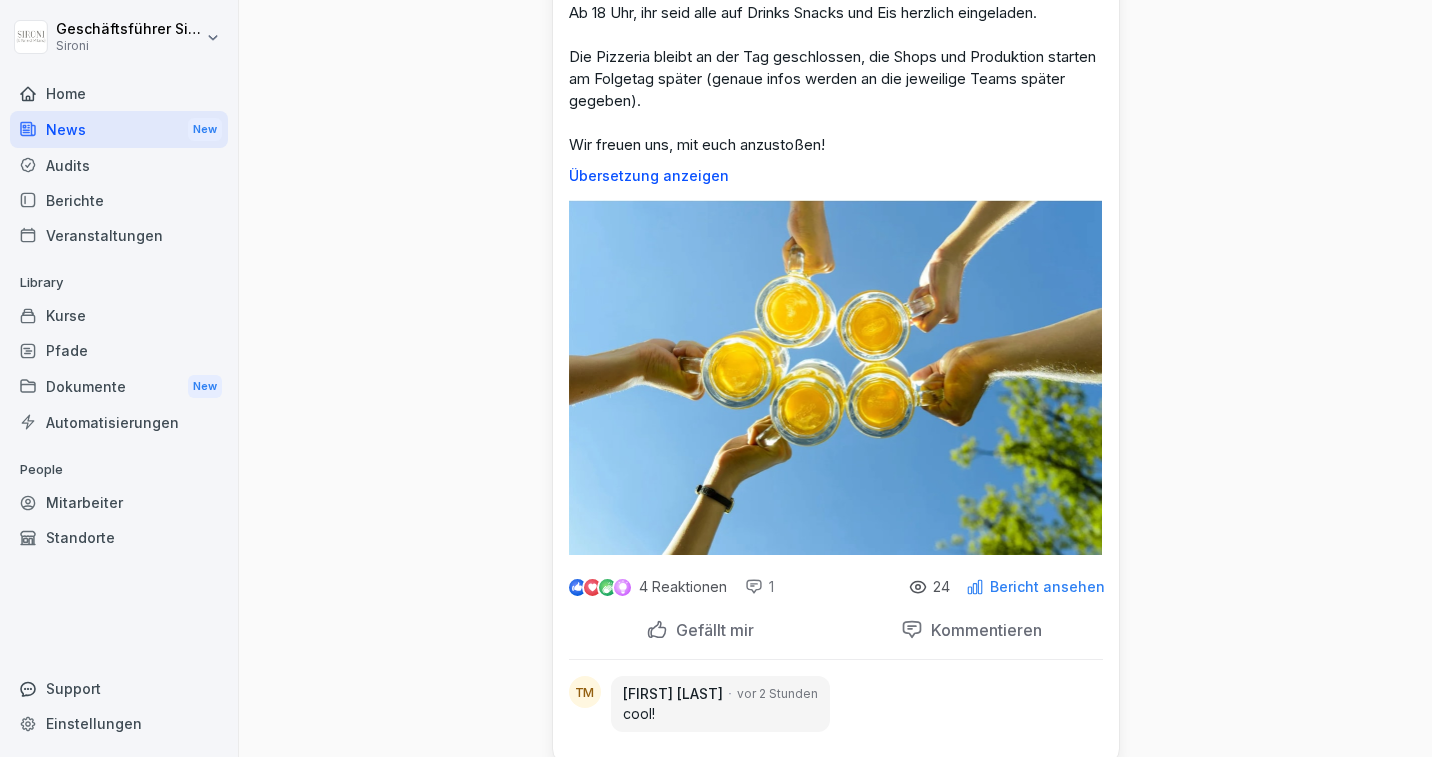 scroll, scrollTop: 303, scrollLeft: 0, axis: vertical 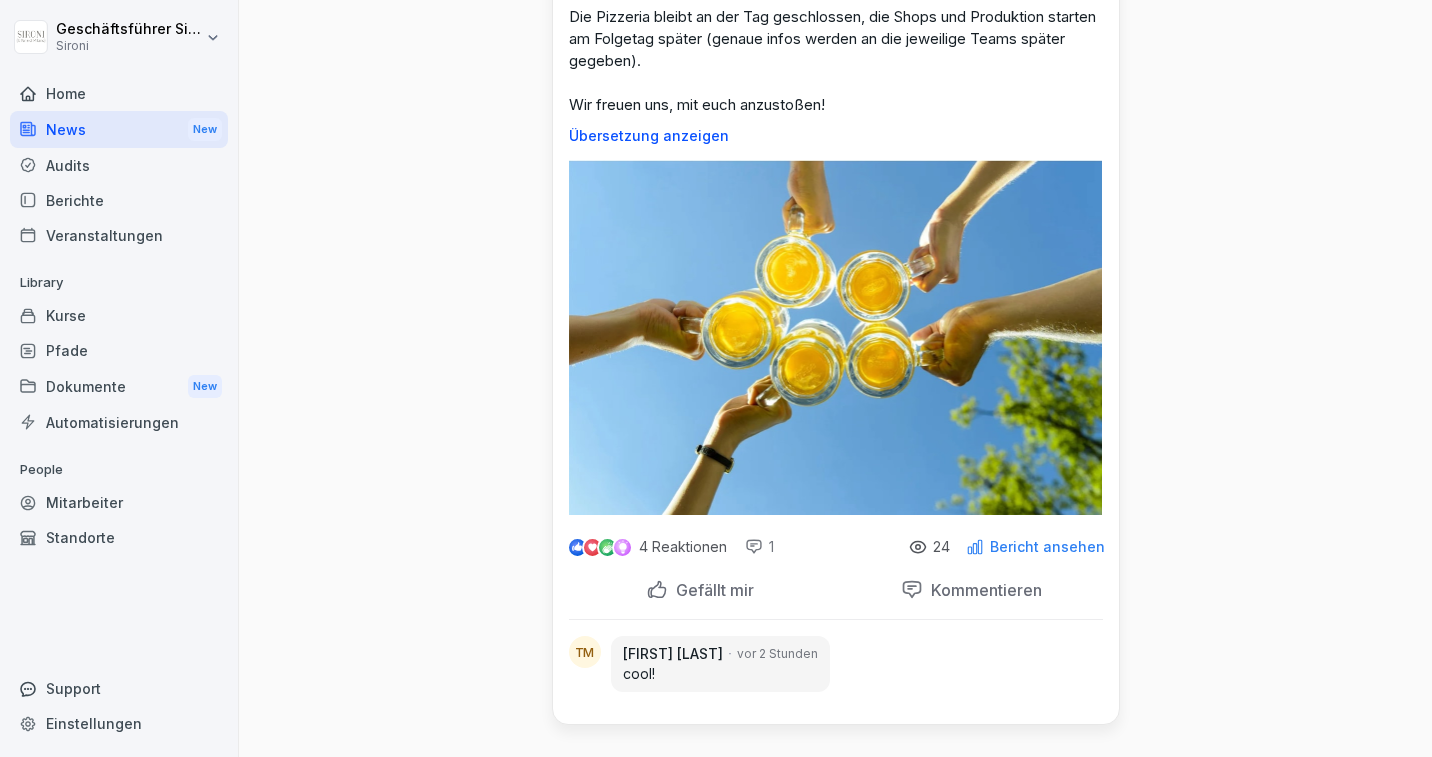 click 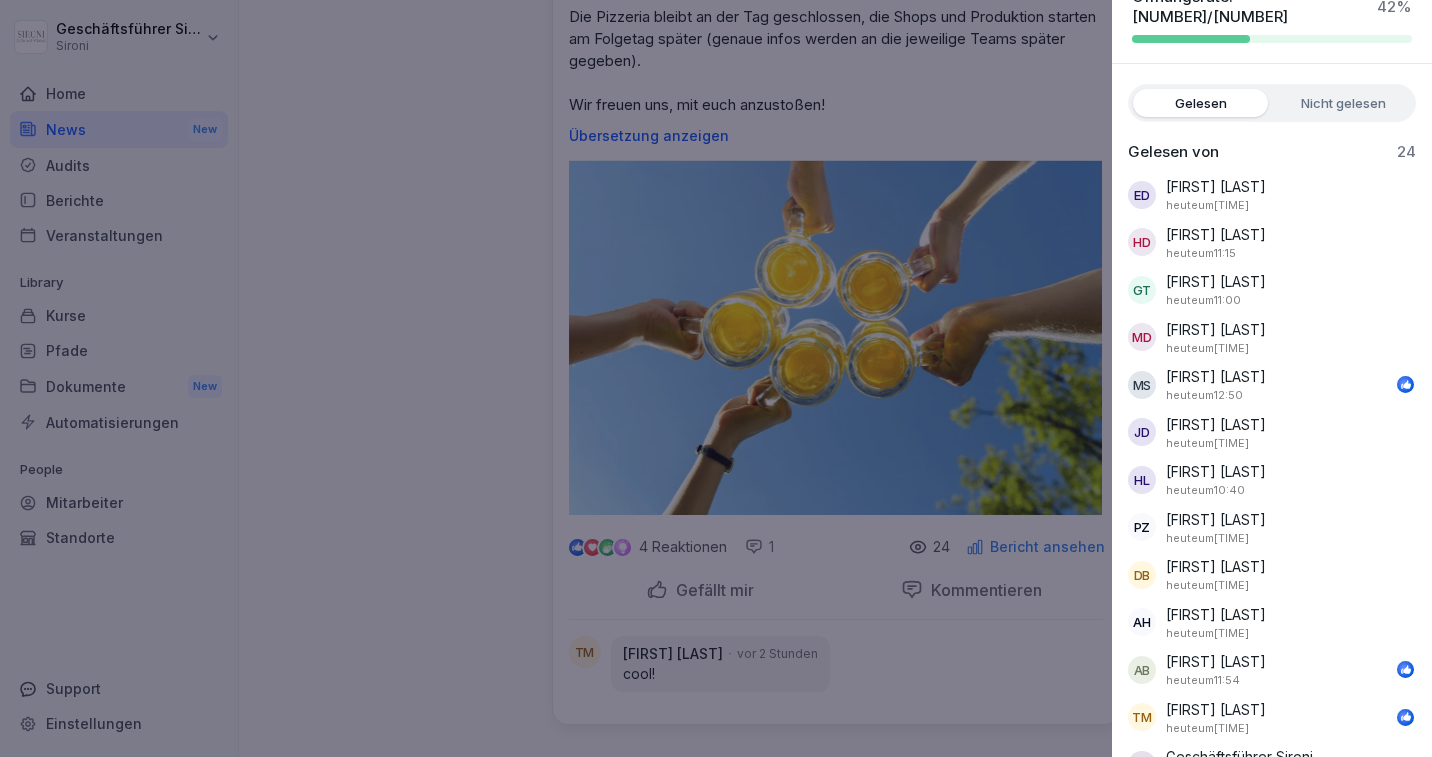 scroll, scrollTop: 0, scrollLeft: 0, axis: both 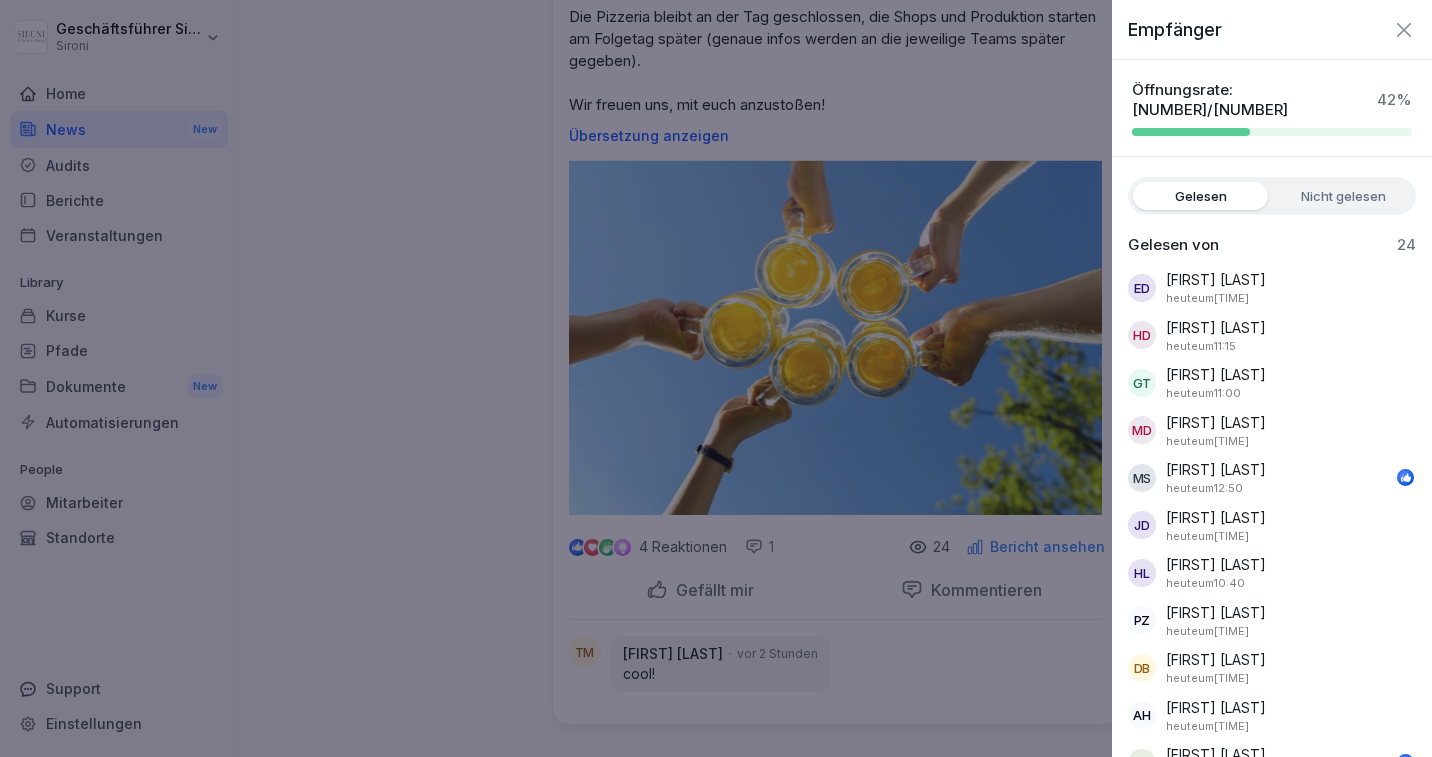 click on "Nicht gelesen" at bounding box center [1343, 196] 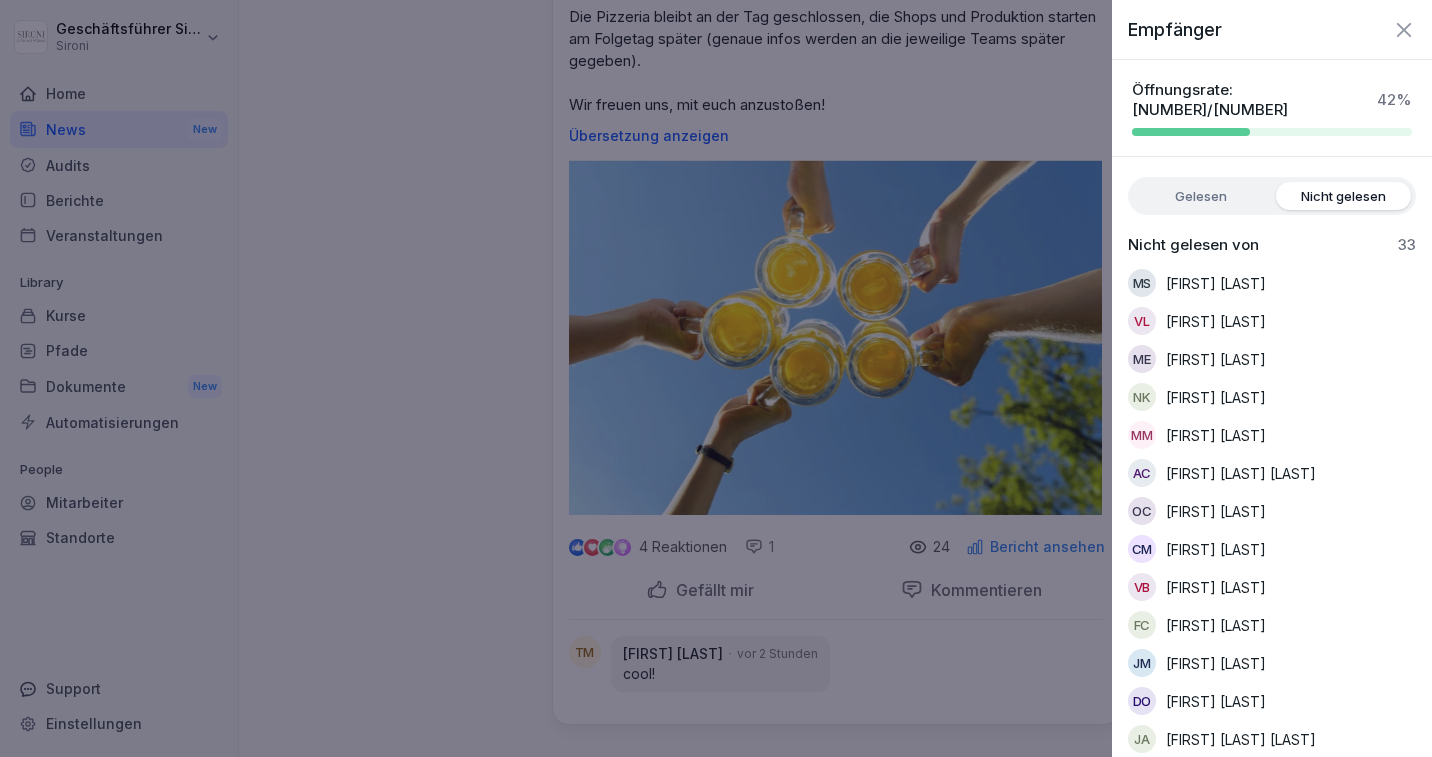 click on "Gelesen Nicht gelesen" at bounding box center (1272, 196) 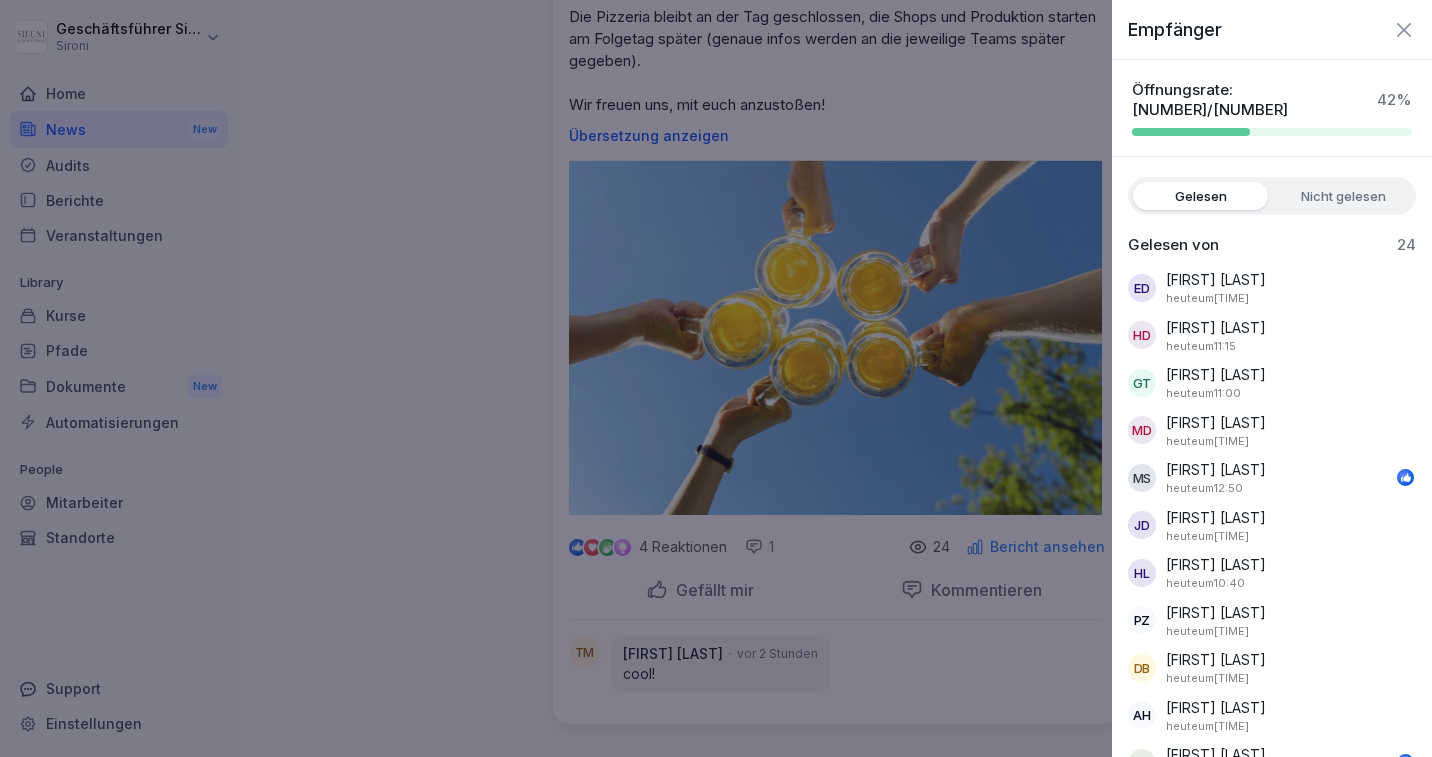 click on "Nicht gelesen" at bounding box center (1343, 196) 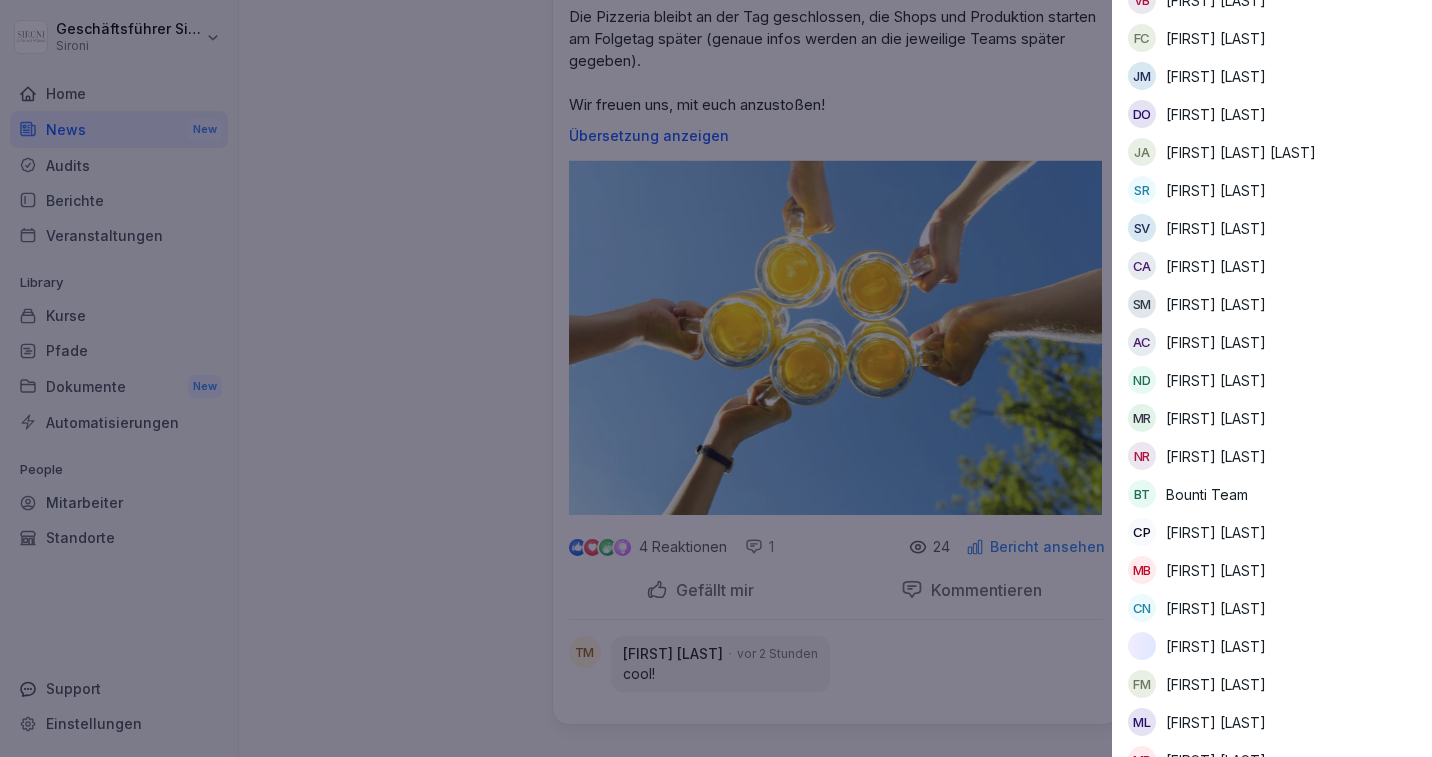scroll, scrollTop: 748, scrollLeft: 0, axis: vertical 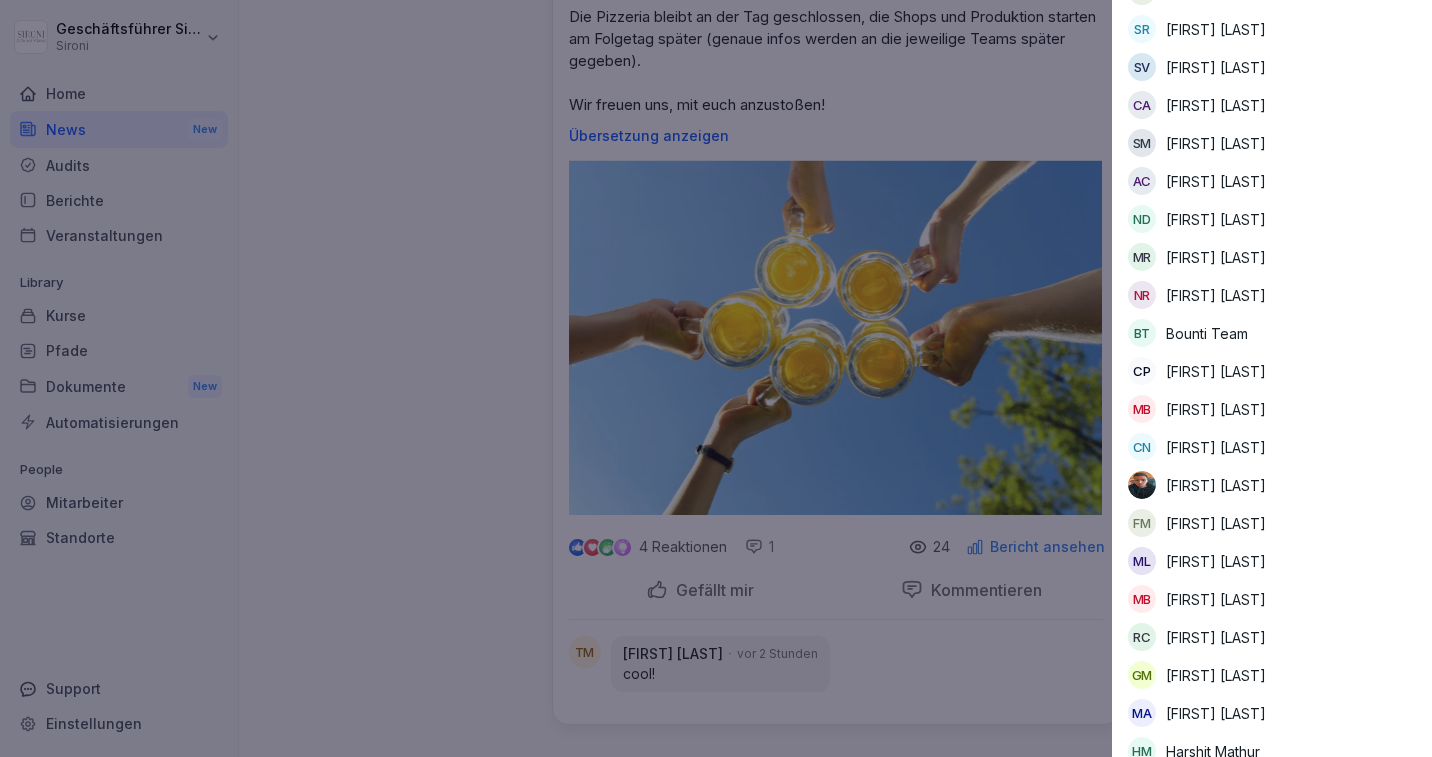 click at bounding box center [716, 378] 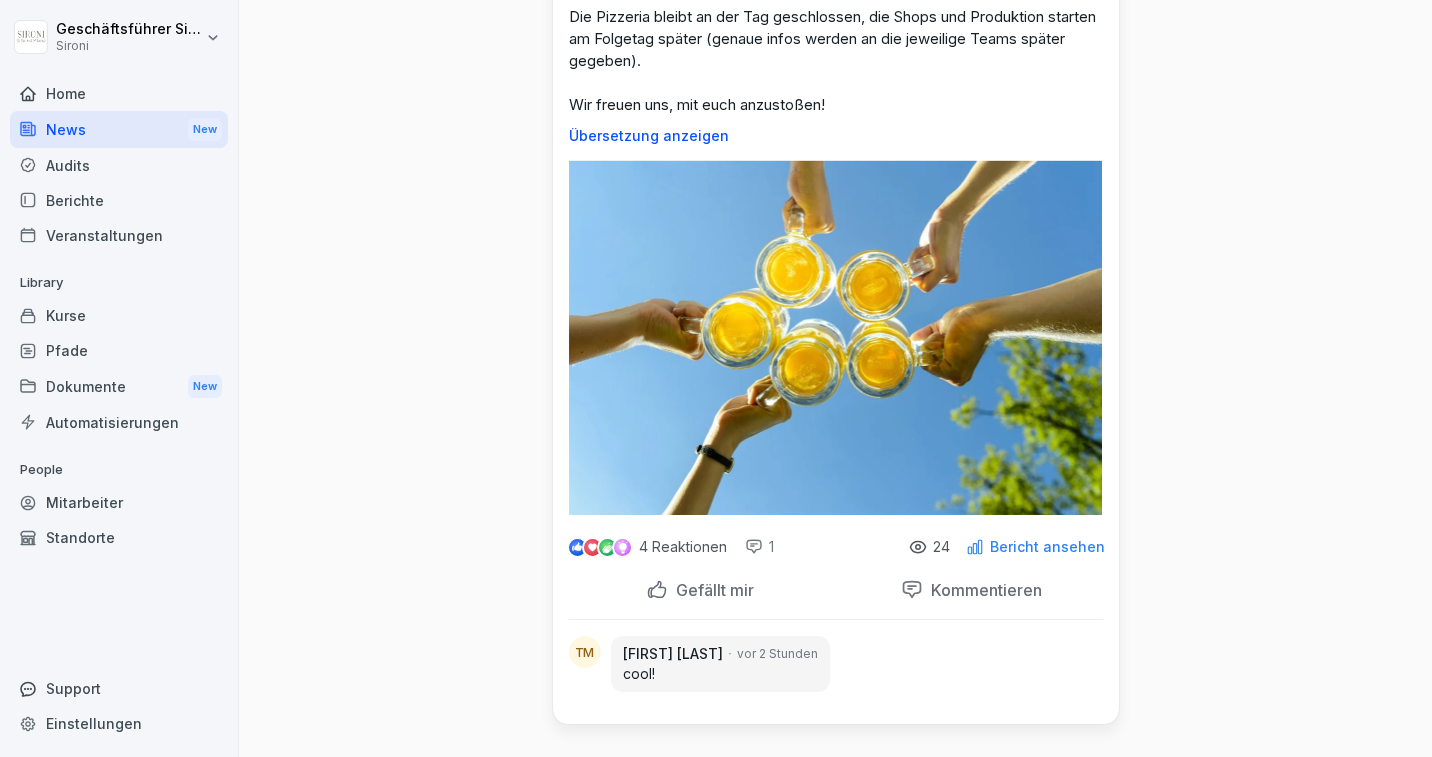 click on "Home" at bounding box center (119, 93) 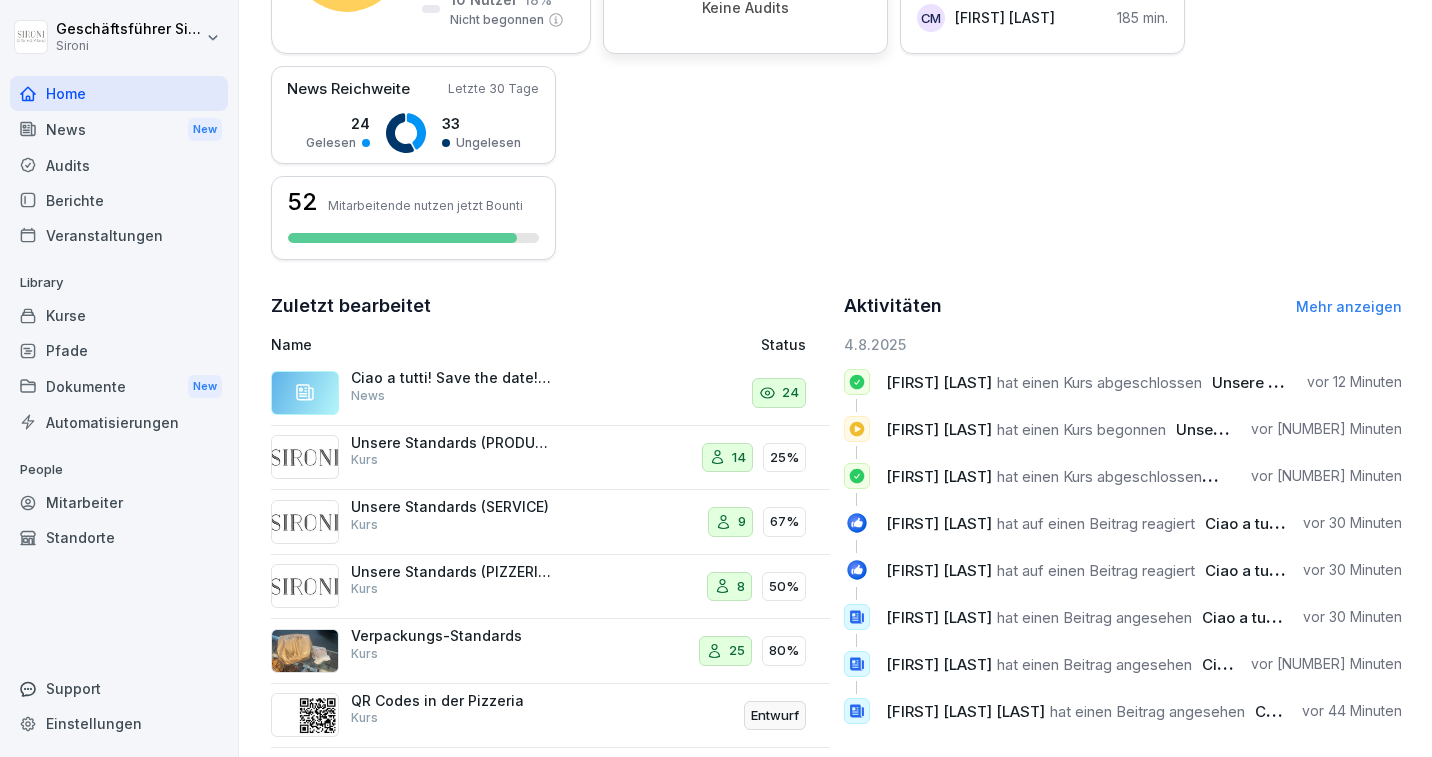scroll, scrollTop: 442, scrollLeft: 0, axis: vertical 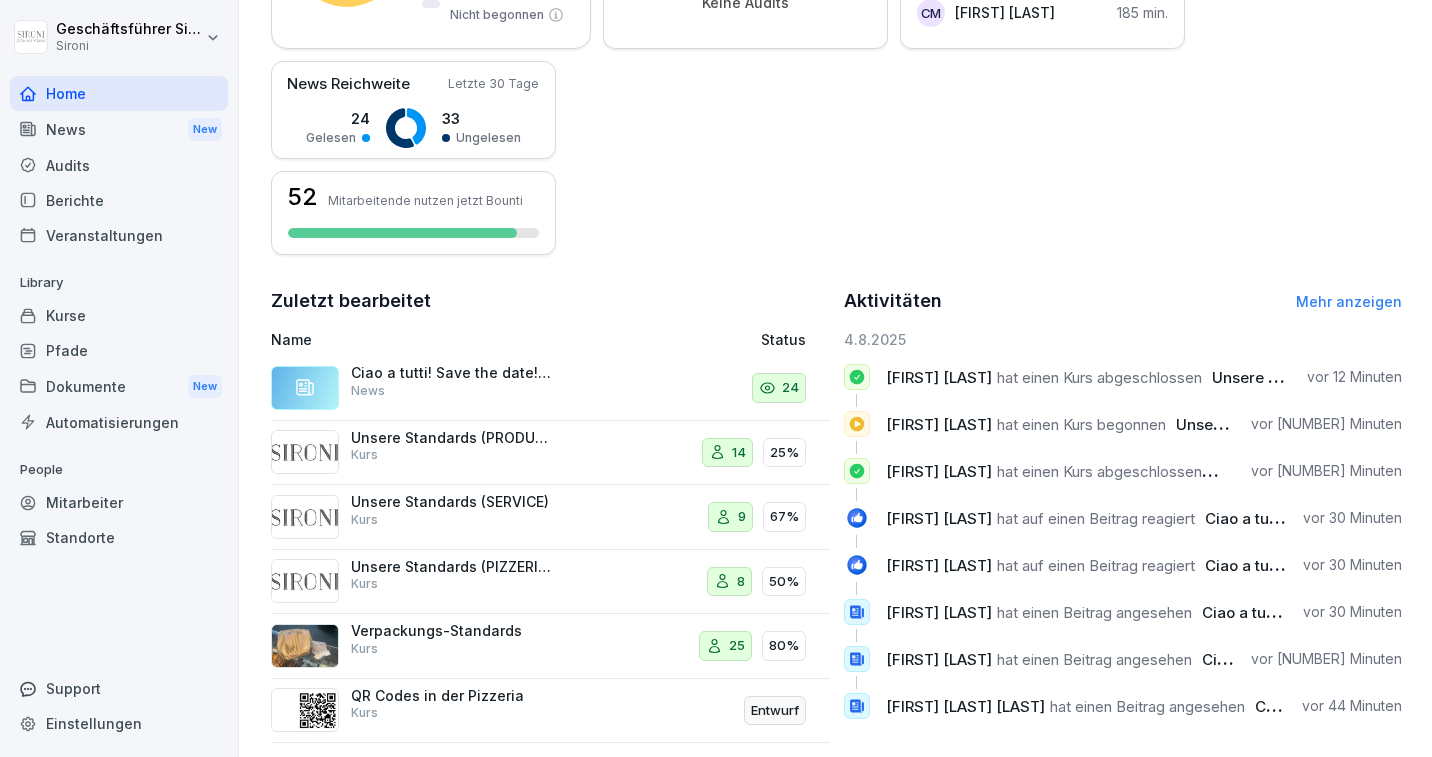 click on "Mehr anzeigen" at bounding box center (1349, 301) 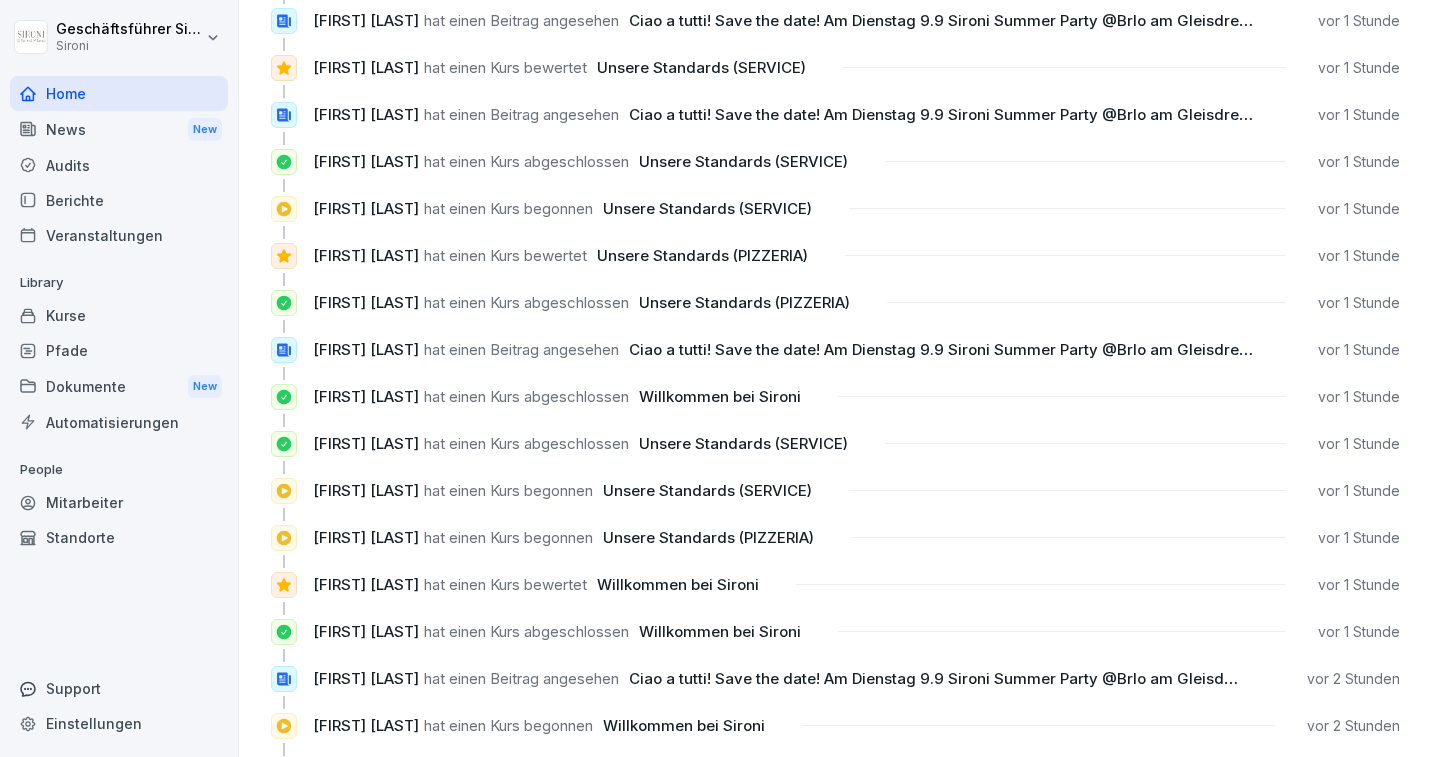 scroll, scrollTop: 714, scrollLeft: 0, axis: vertical 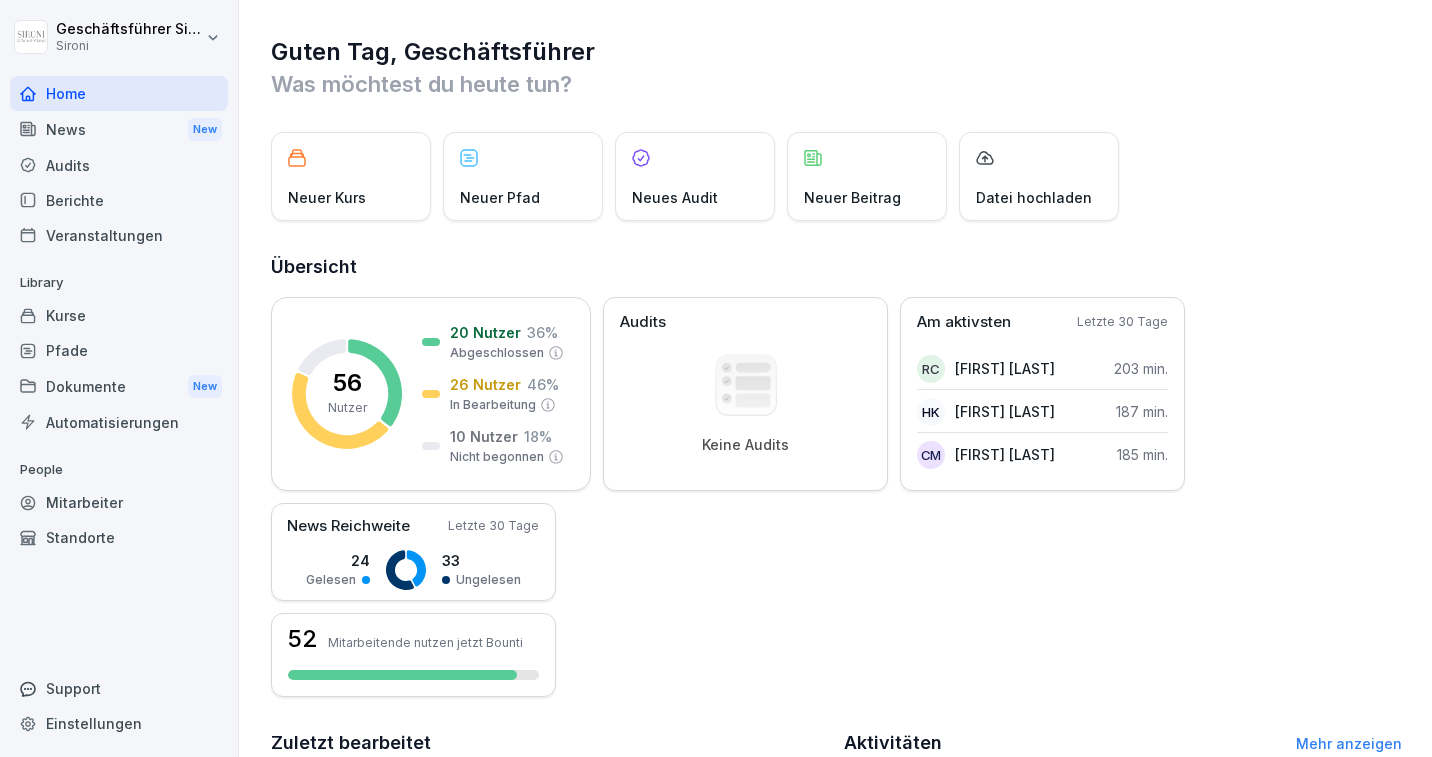 click on "Home" at bounding box center (119, 93) 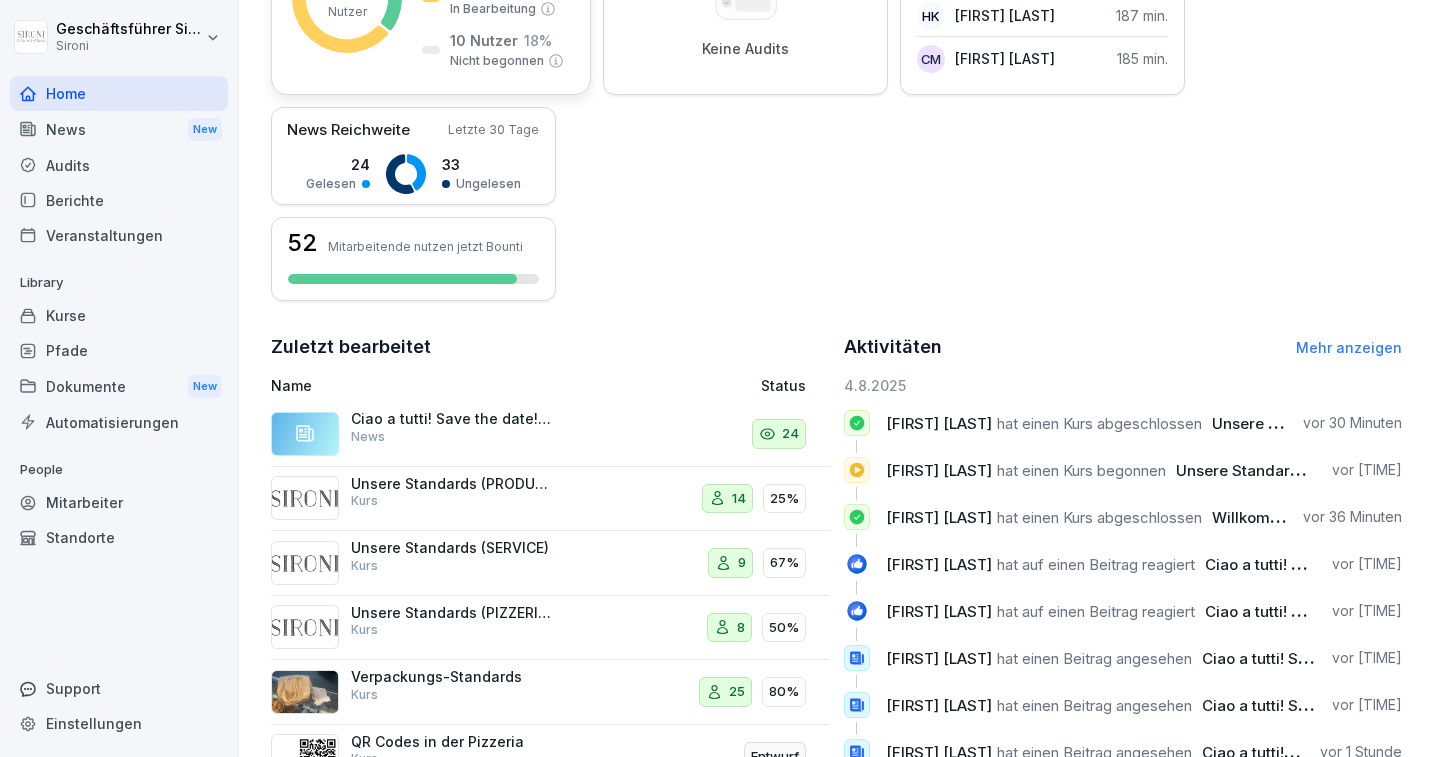 scroll, scrollTop: 0, scrollLeft: 0, axis: both 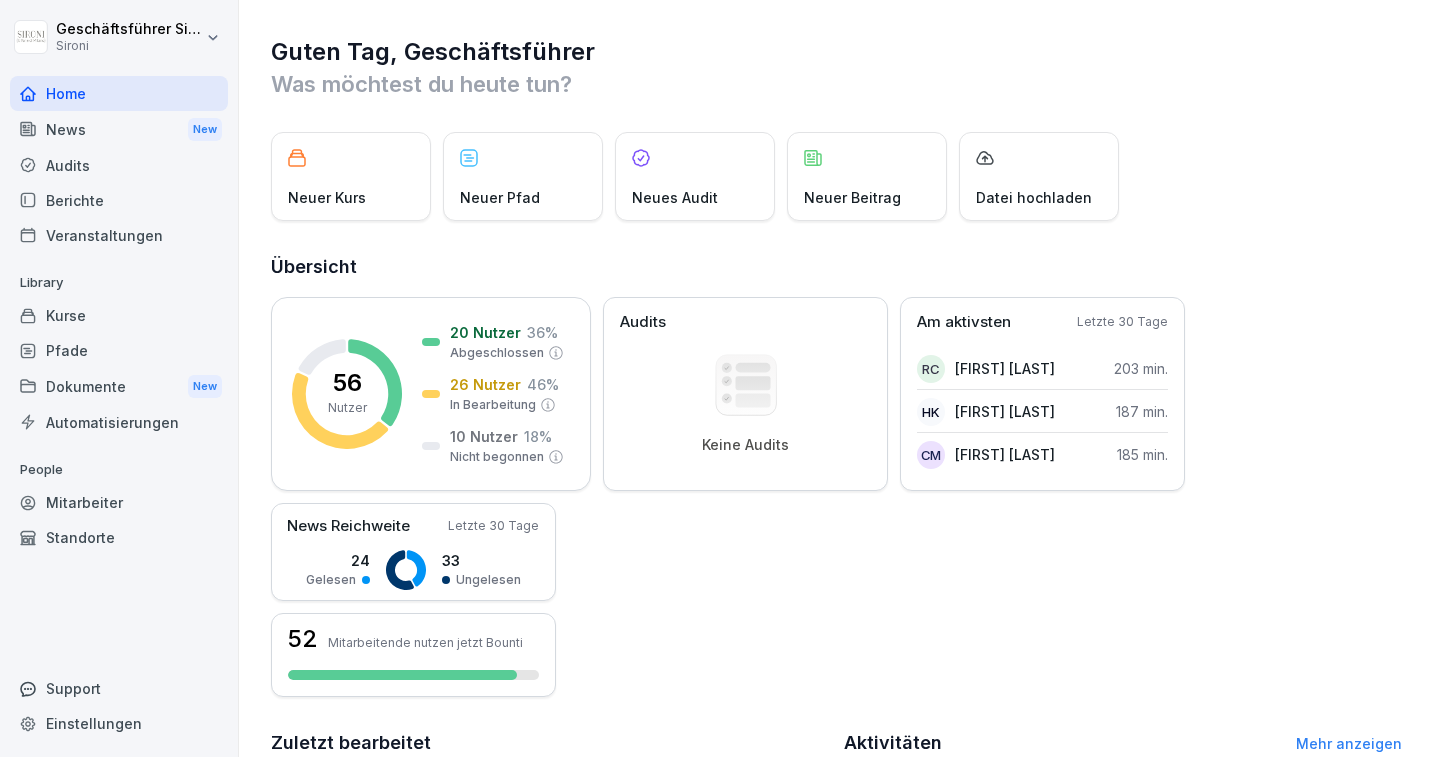 click on "Home" at bounding box center [119, 93] 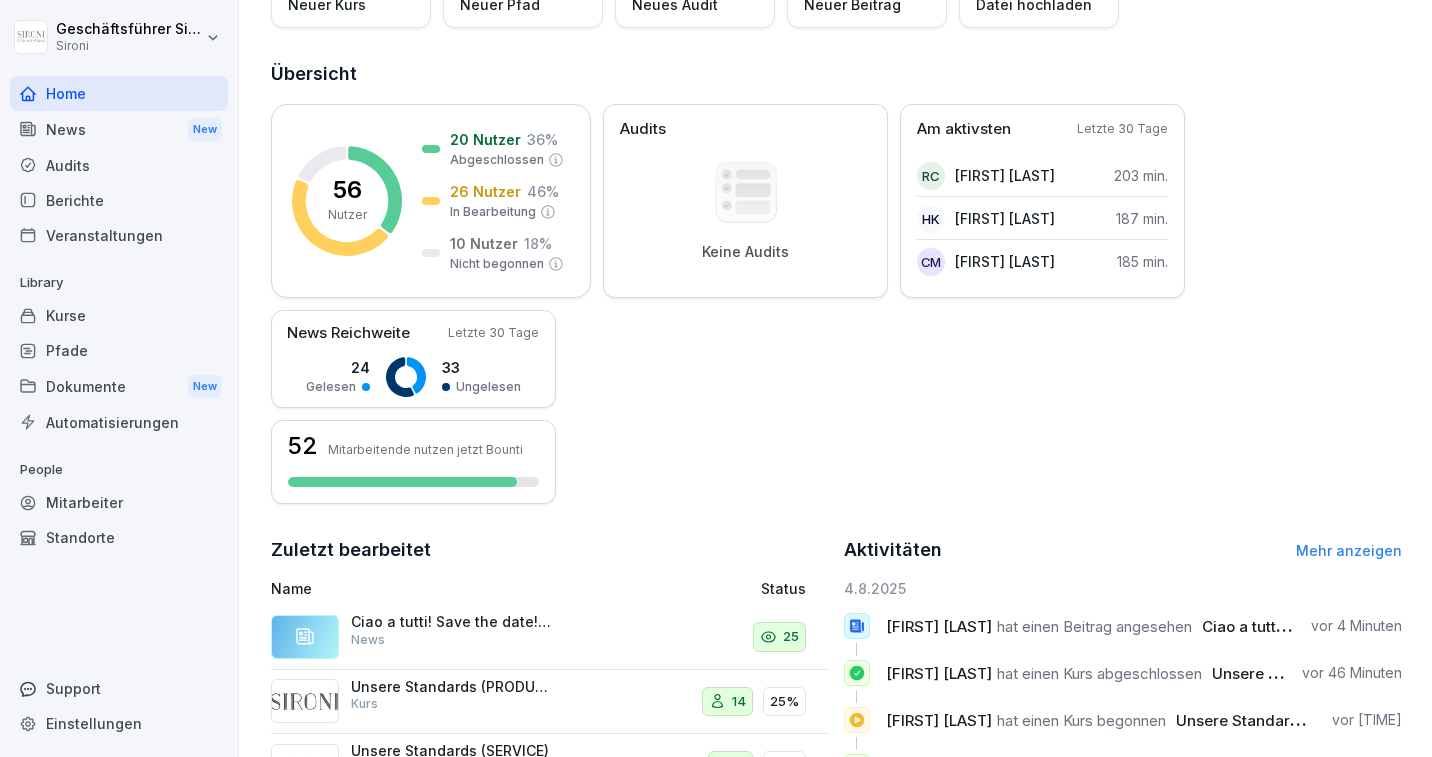 scroll, scrollTop: 464, scrollLeft: 0, axis: vertical 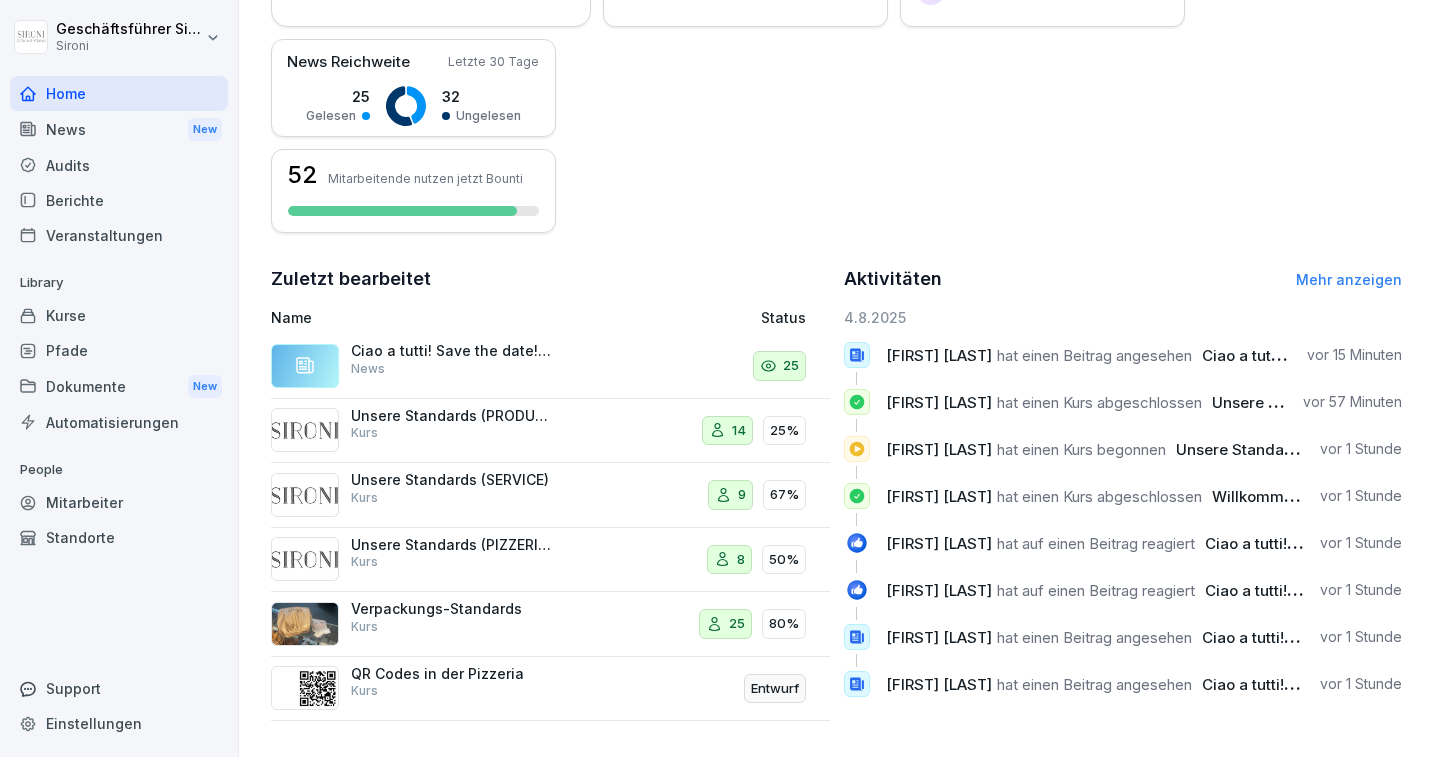 click on "Kurse" at bounding box center [119, 315] 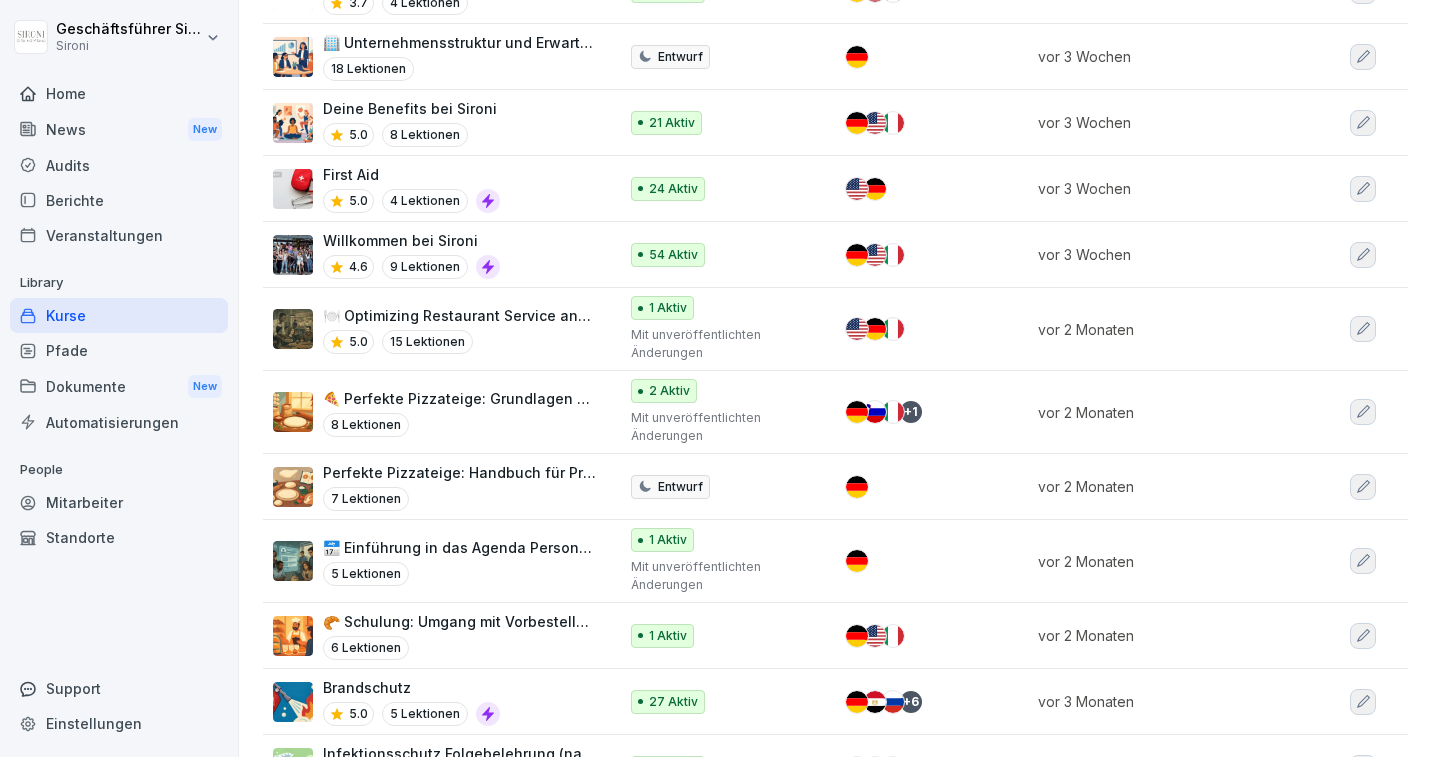 scroll, scrollTop: 1918, scrollLeft: 0, axis: vertical 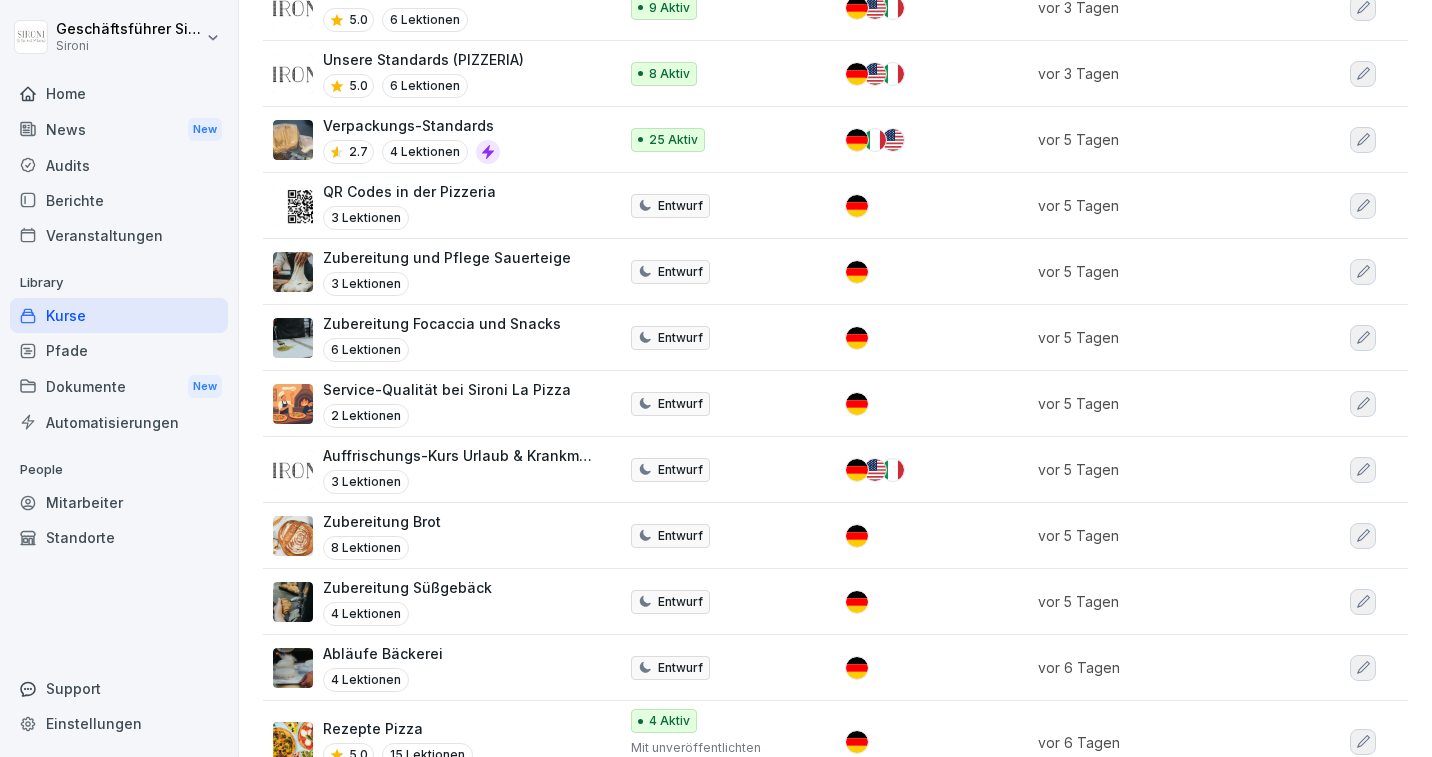 click on "Service-Qualität bei Sironi La Pizza" at bounding box center [447, 389] 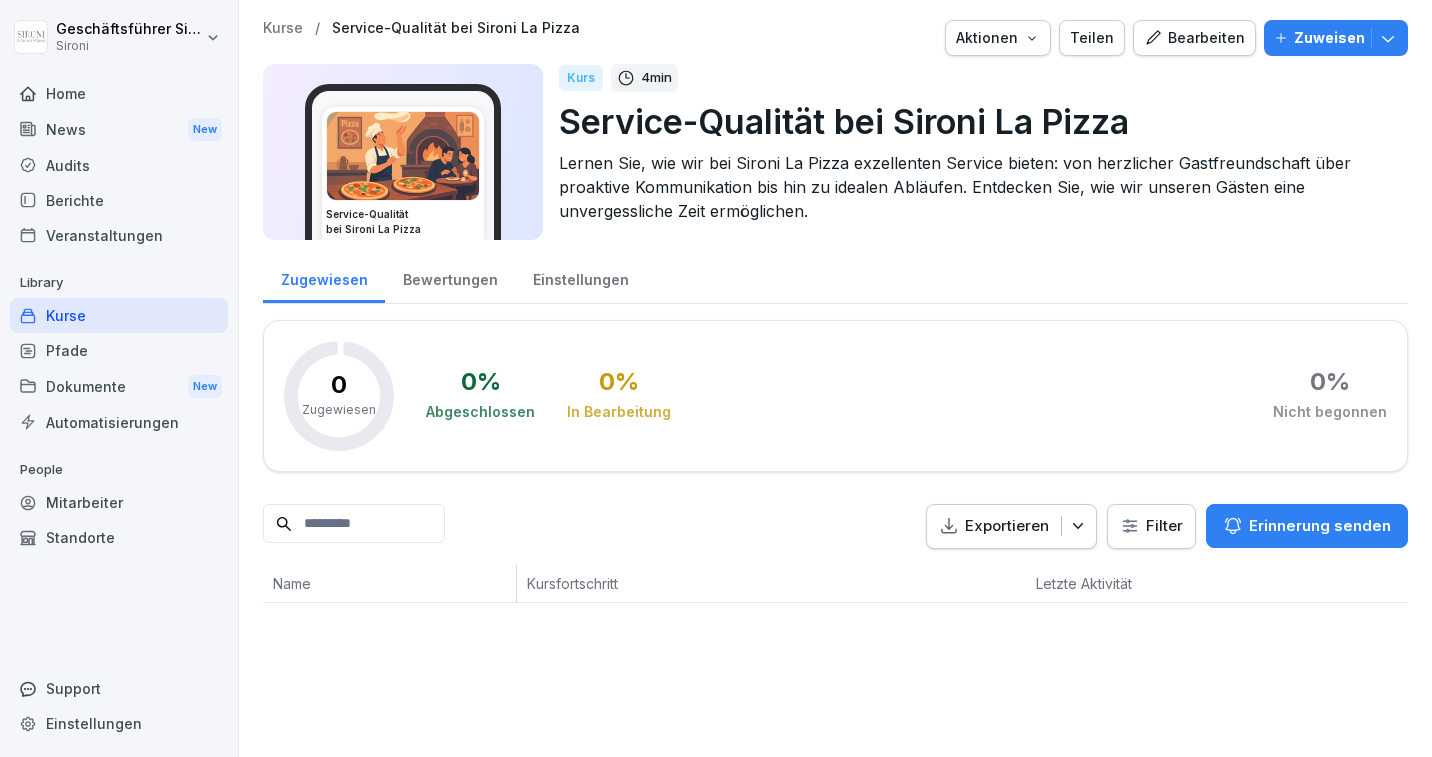 scroll, scrollTop: 0, scrollLeft: 0, axis: both 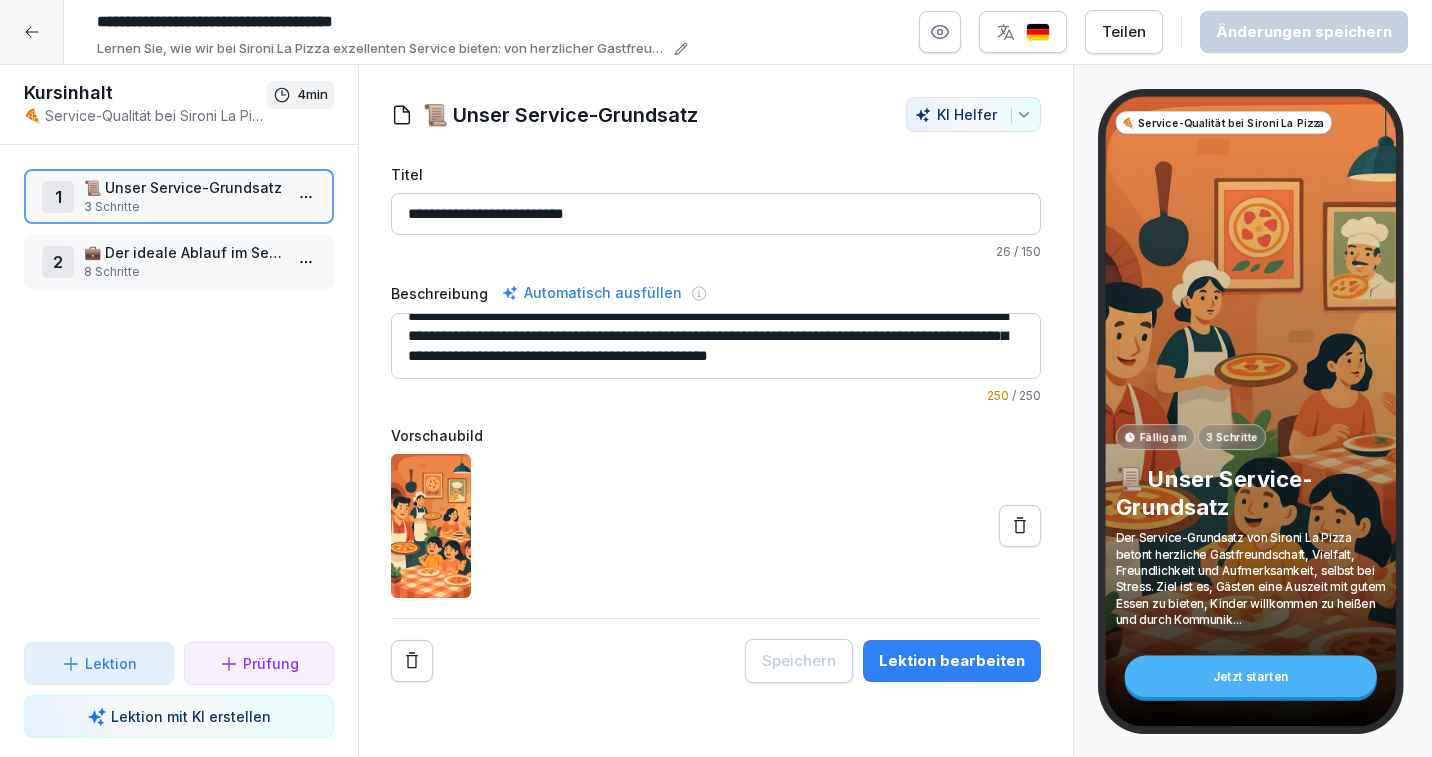 click on "💼 Der ideale Ablauf im Service" at bounding box center [183, 252] 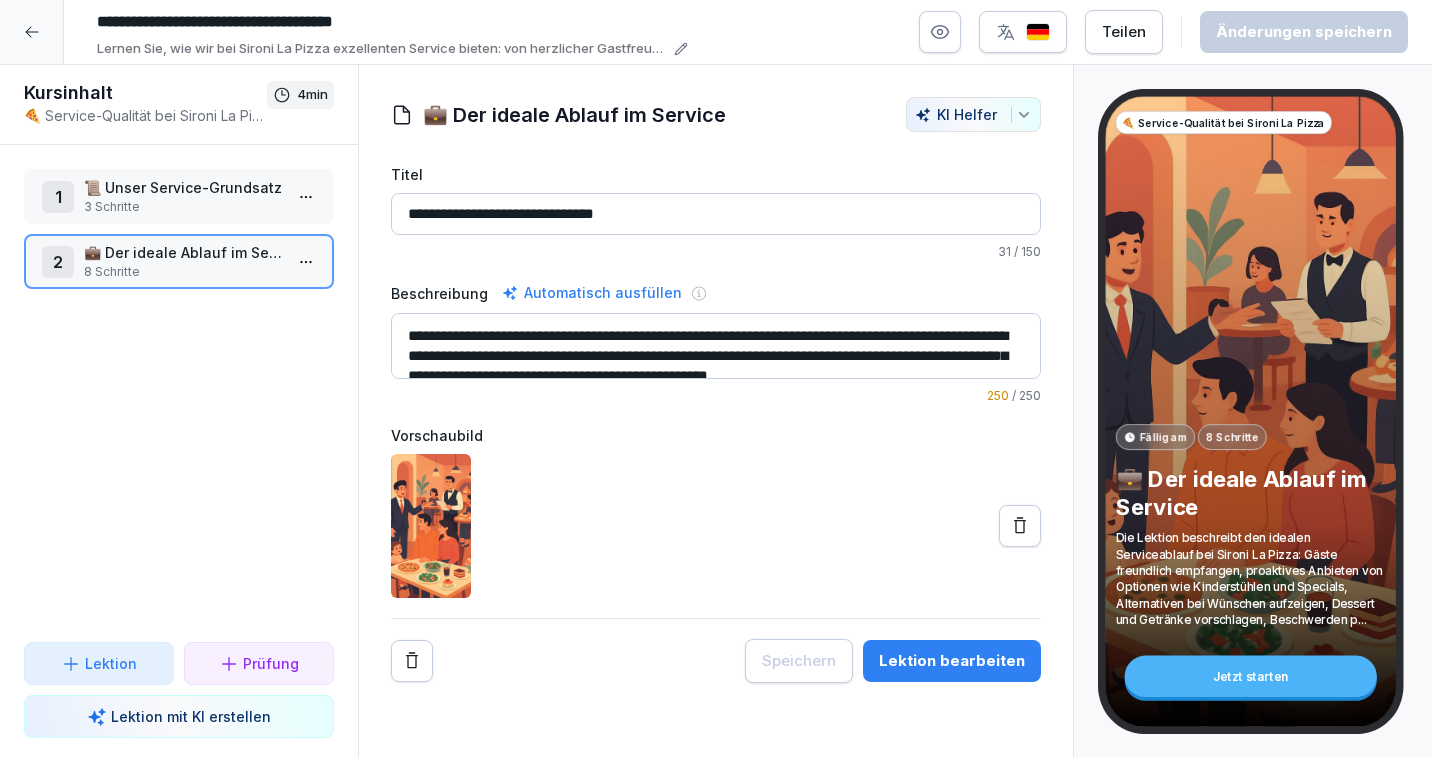 click on "3 Schritte" at bounding box center (183, 207) 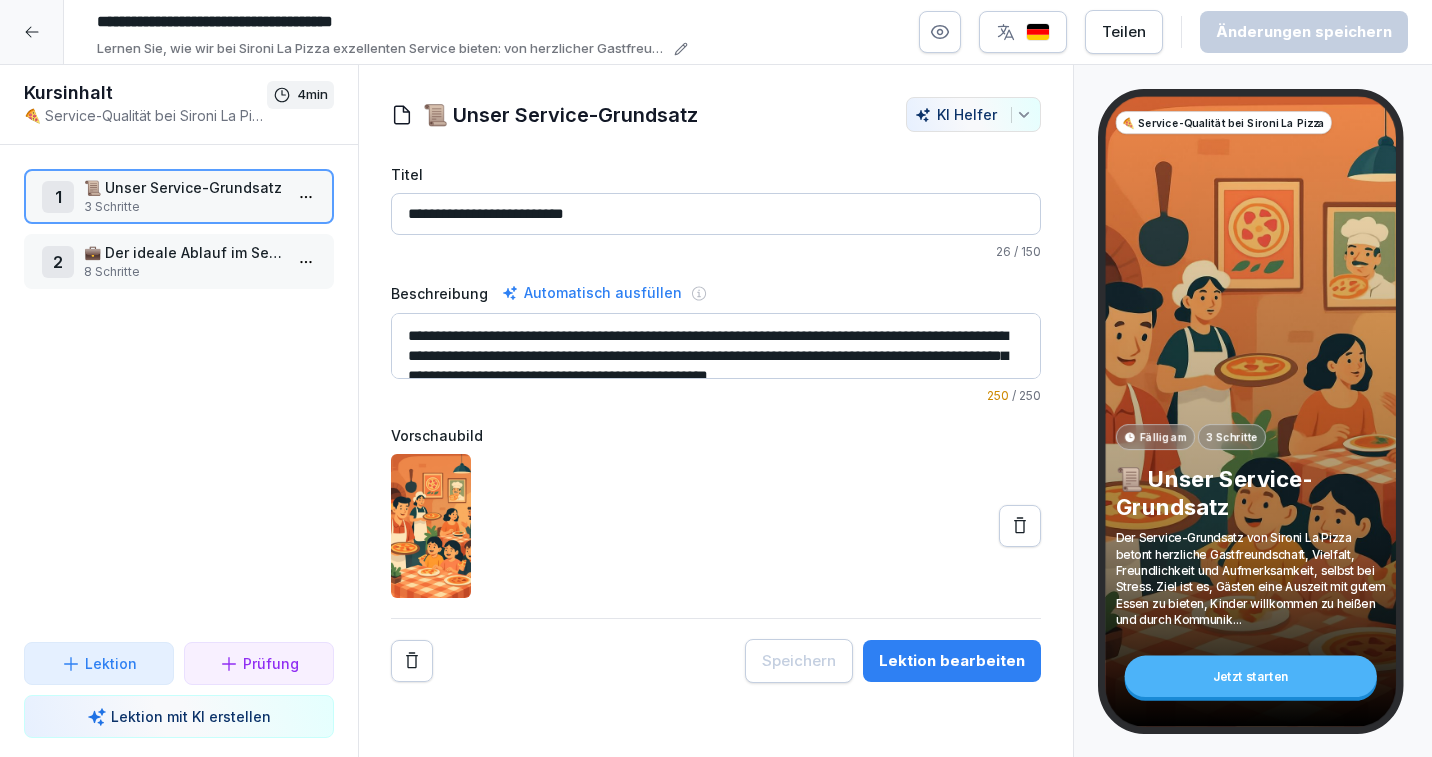 click on "8 Schritte" at bounding box center [183, 272] 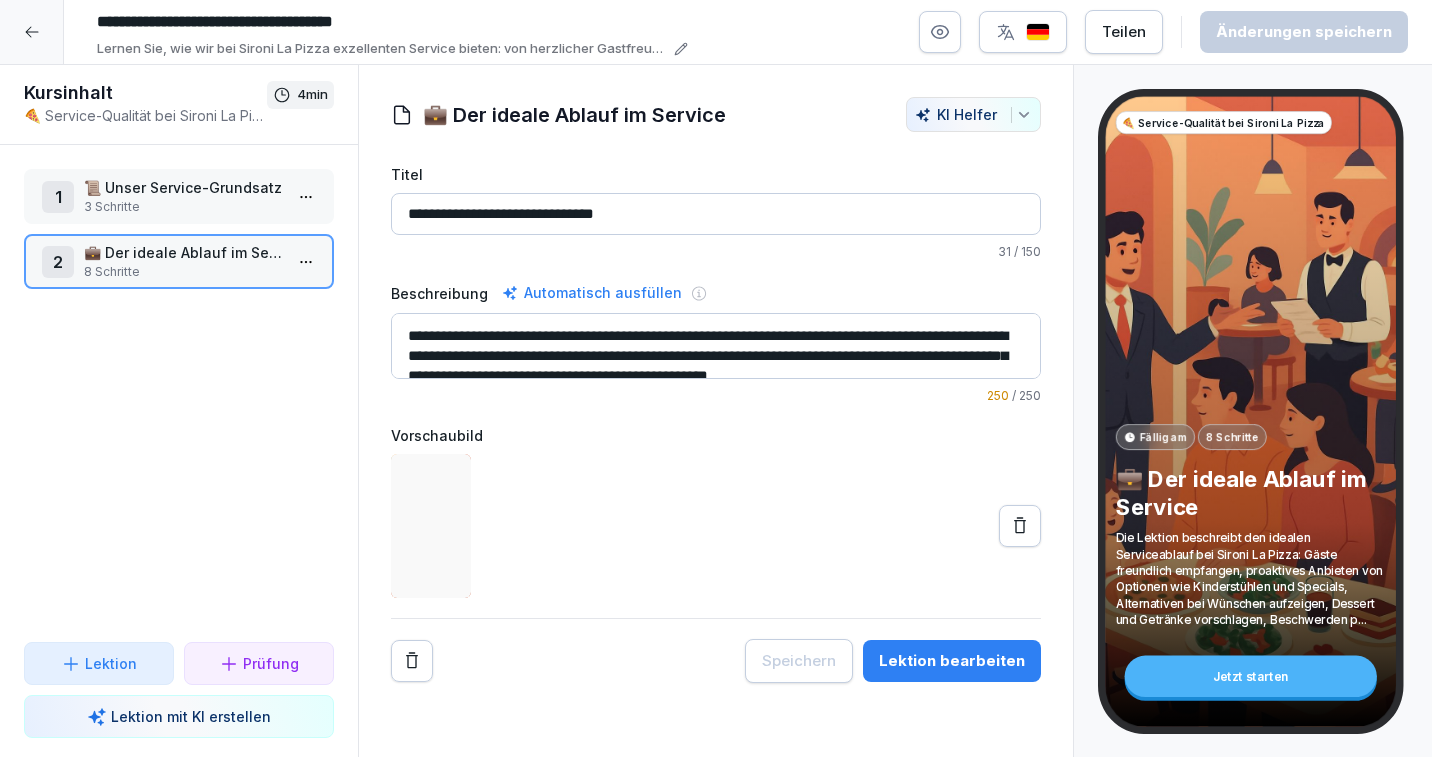 click on "3 Schritte" at bounding box center (183, 207) 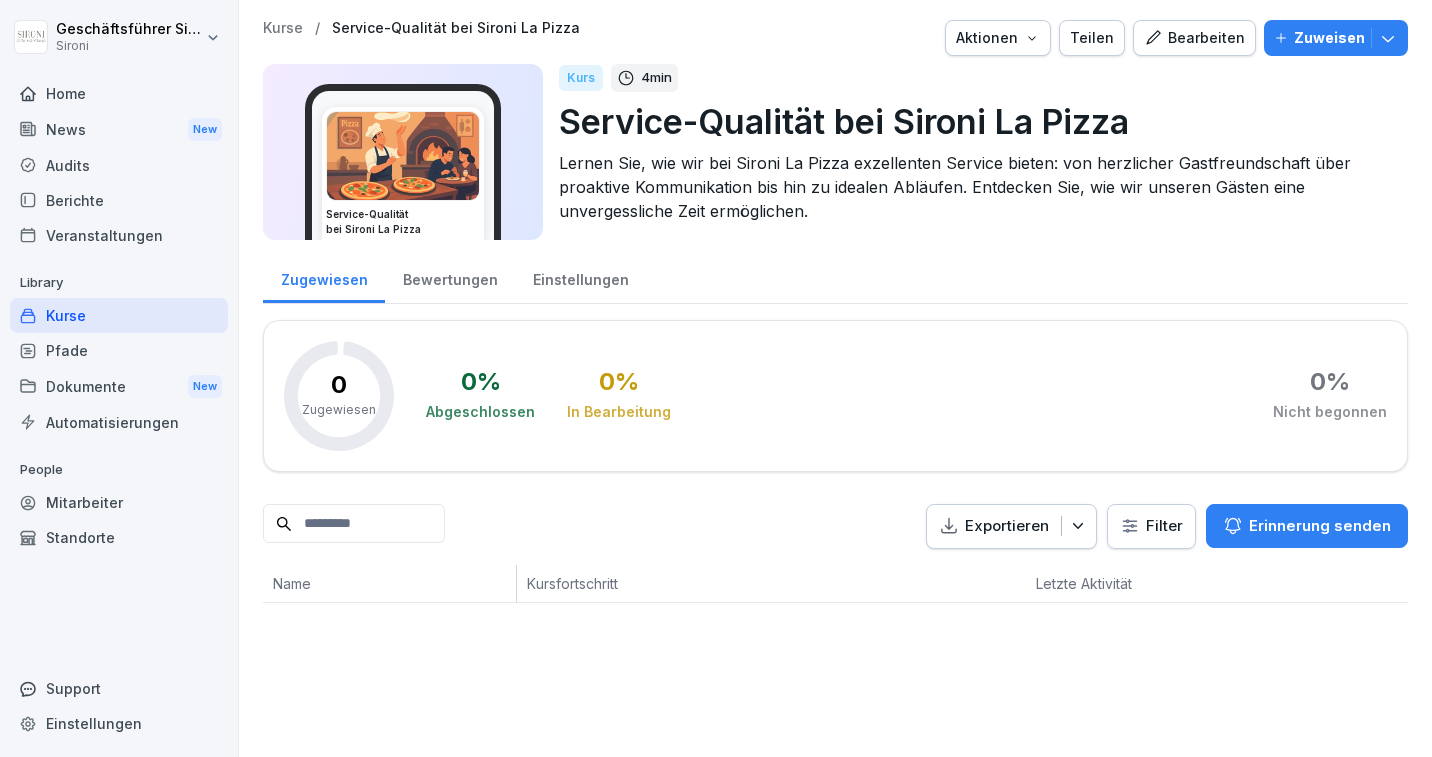 click on "Kurse" at bounding box center (283, 28) 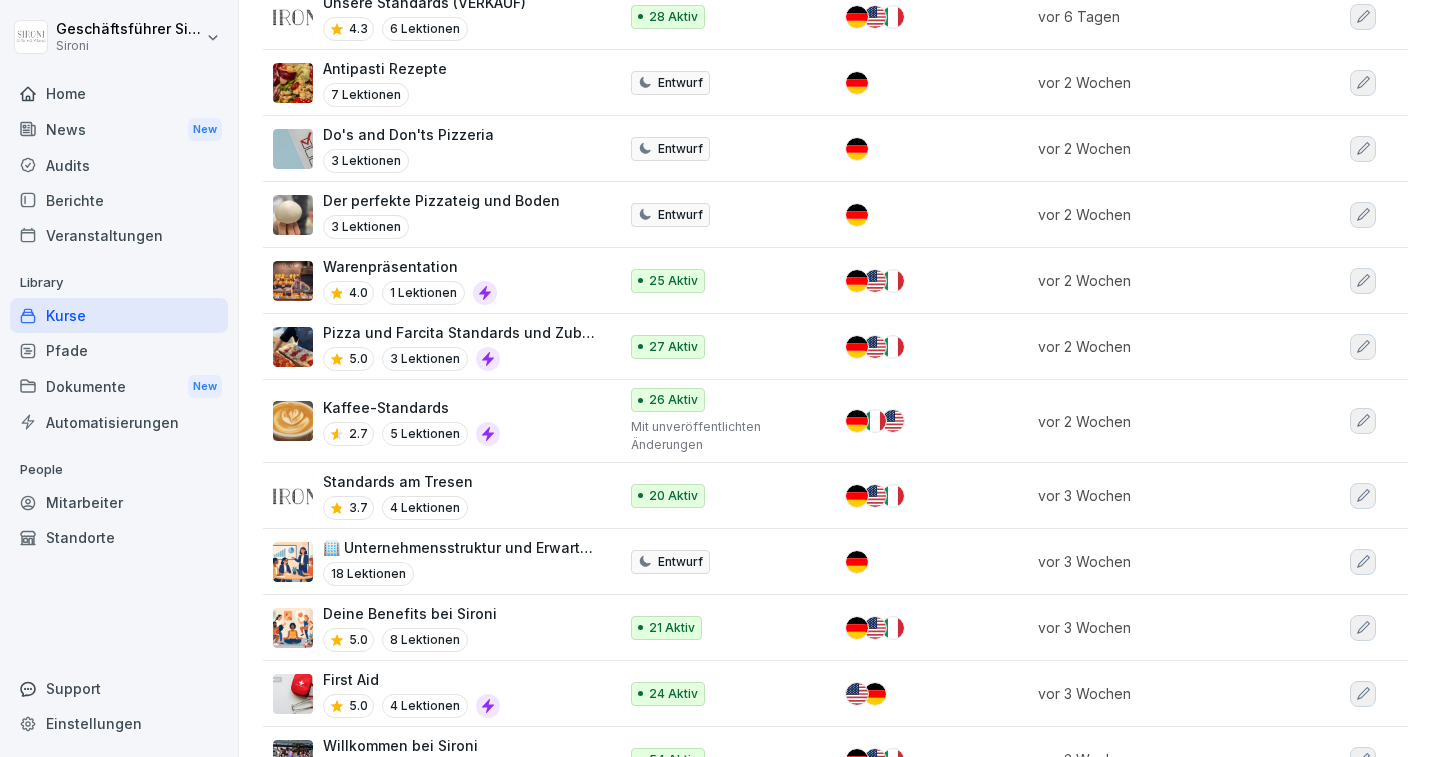 scroll, scrollTop: 1385, scrollLeft: 0, axis: vertical 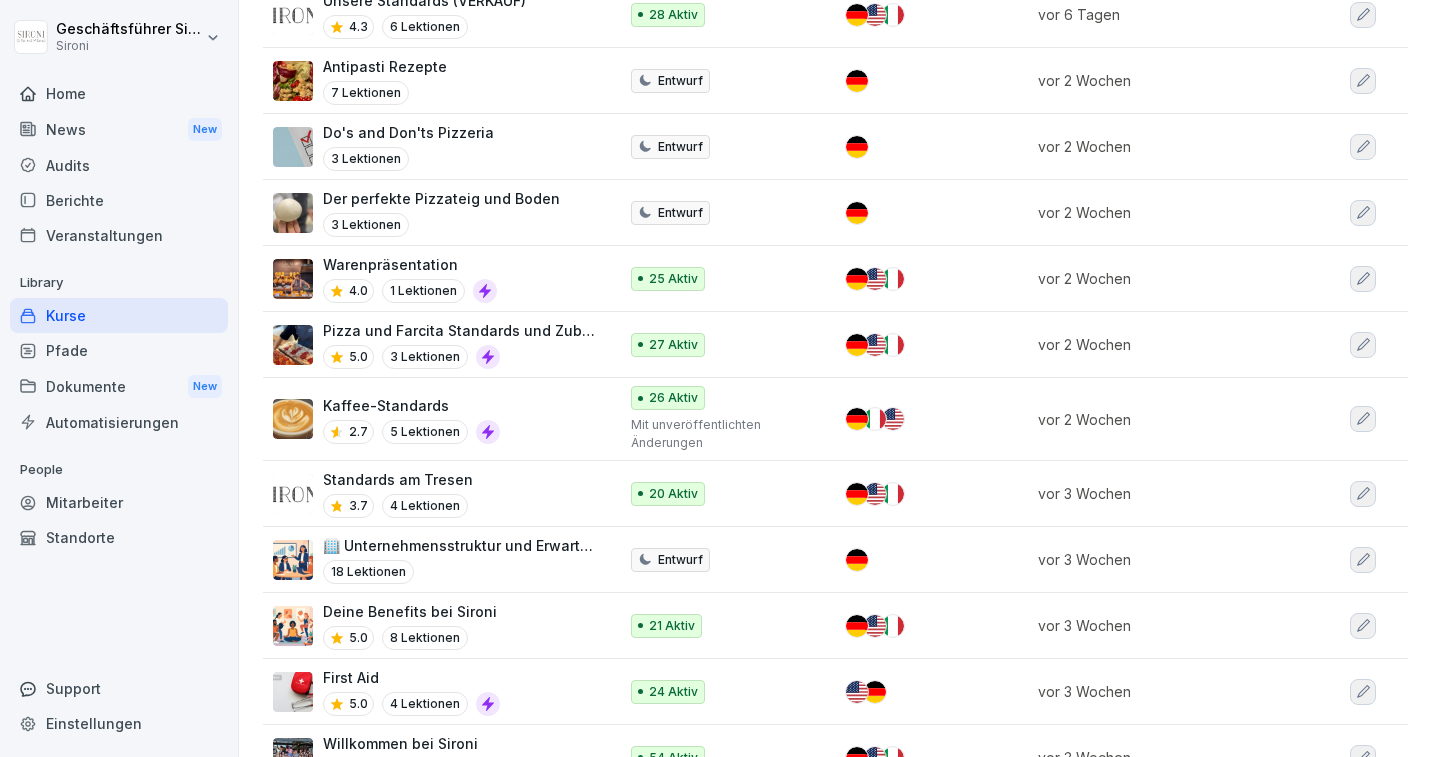 click on "🏢 Unternehmensstruktur und Erwartungen an Managerinnen" at bounding box center (460, 545) 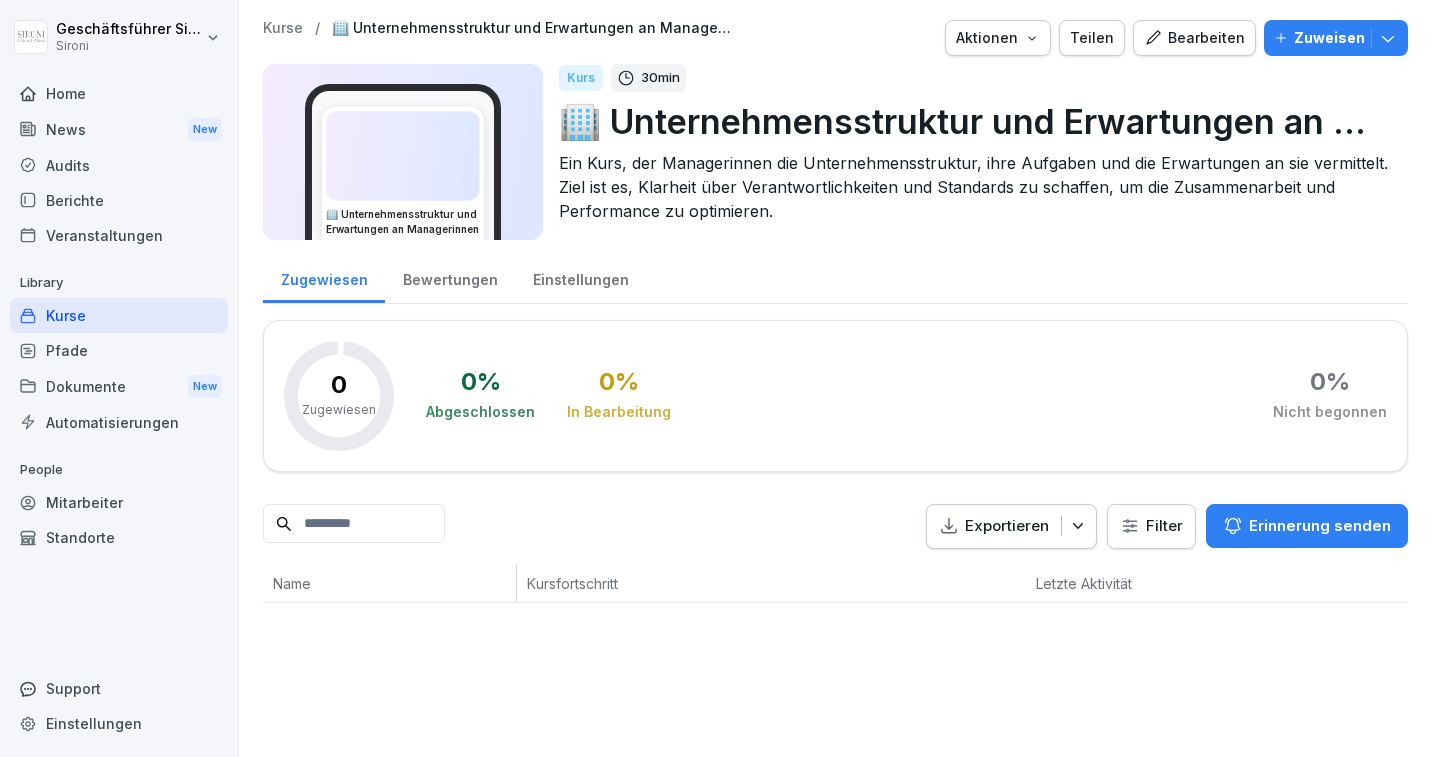 scroll, scrollTop: 0, scrollLeft: 0, axis: both 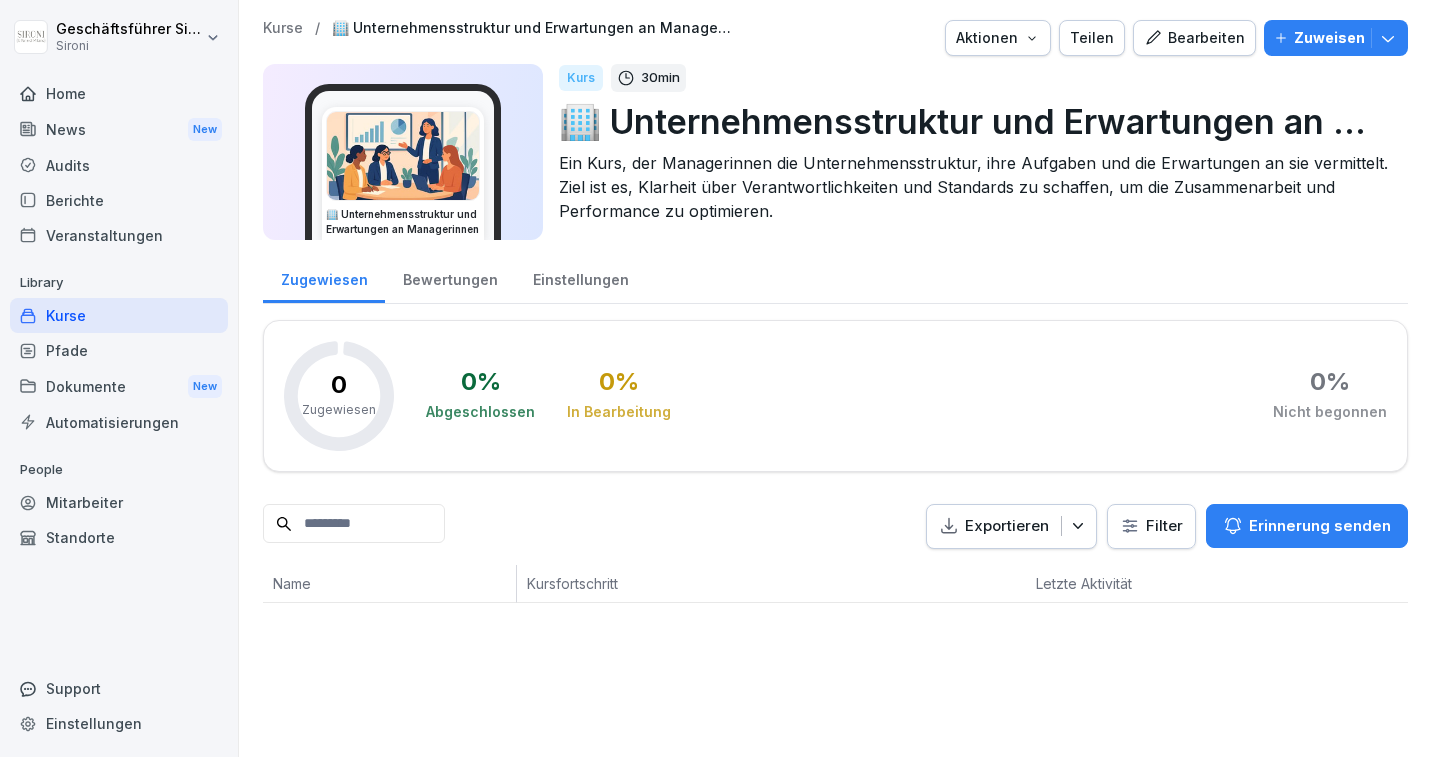 click on "Bearbeiten" at bounding box center [1194, 38] 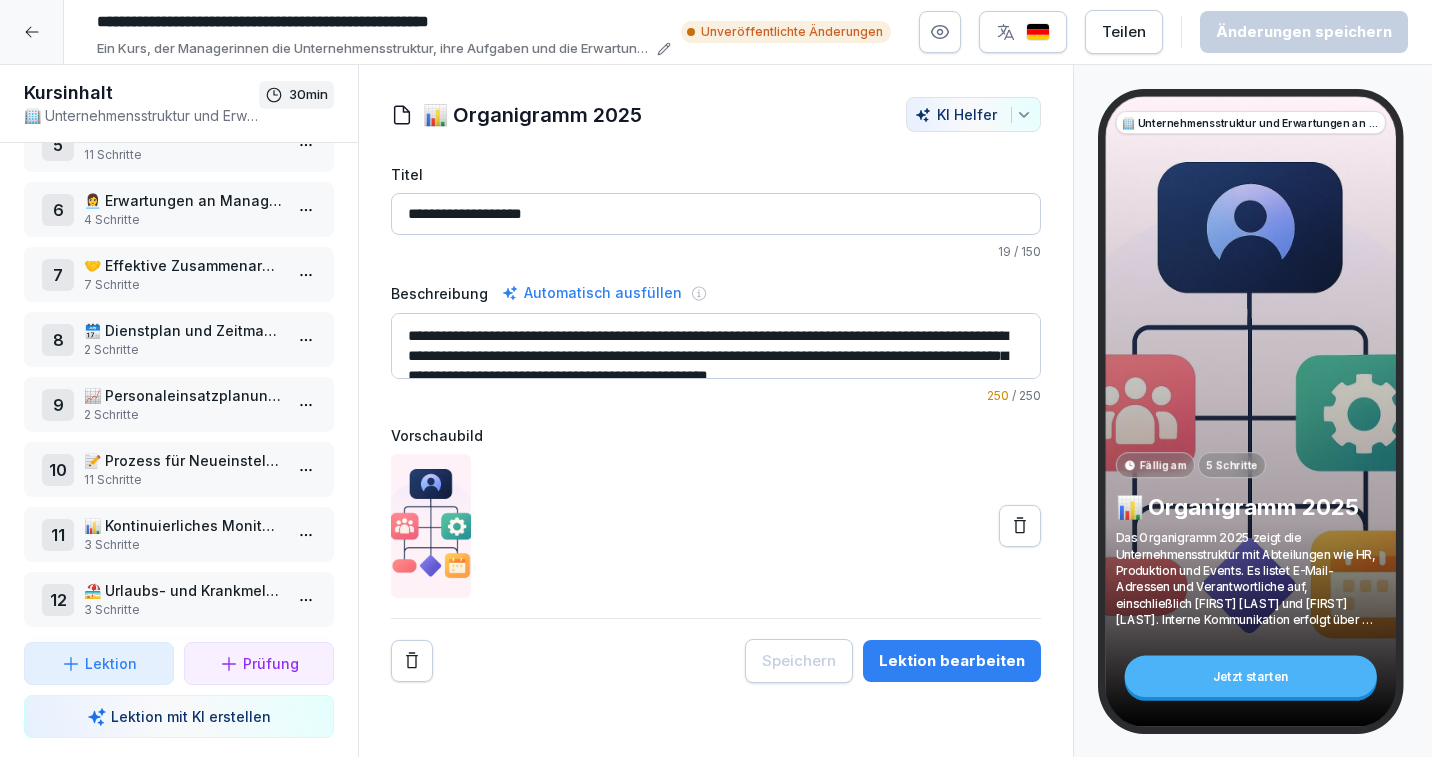 scroll, scrollTop: 0, scrollLeft: 0, axis: both 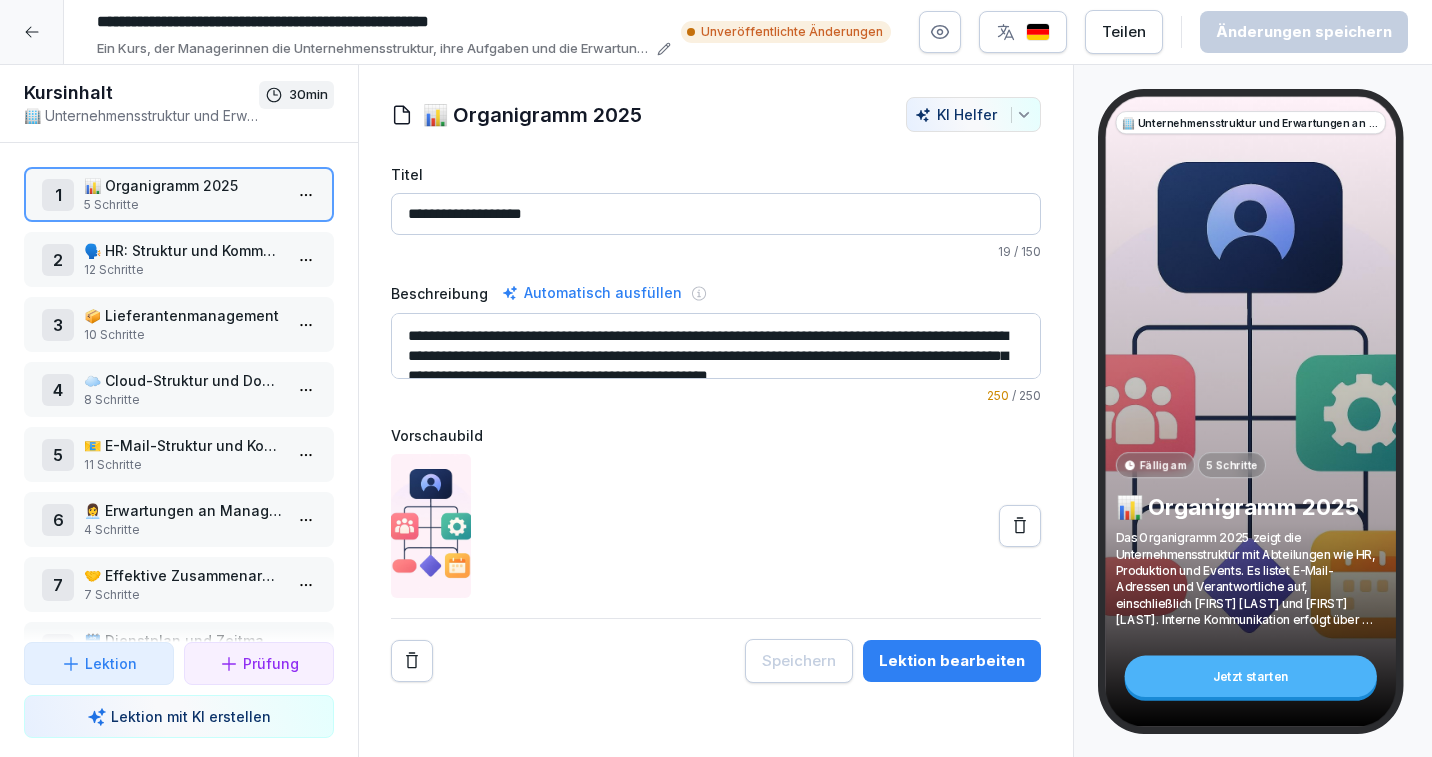 click at bounding box center (32, 32) 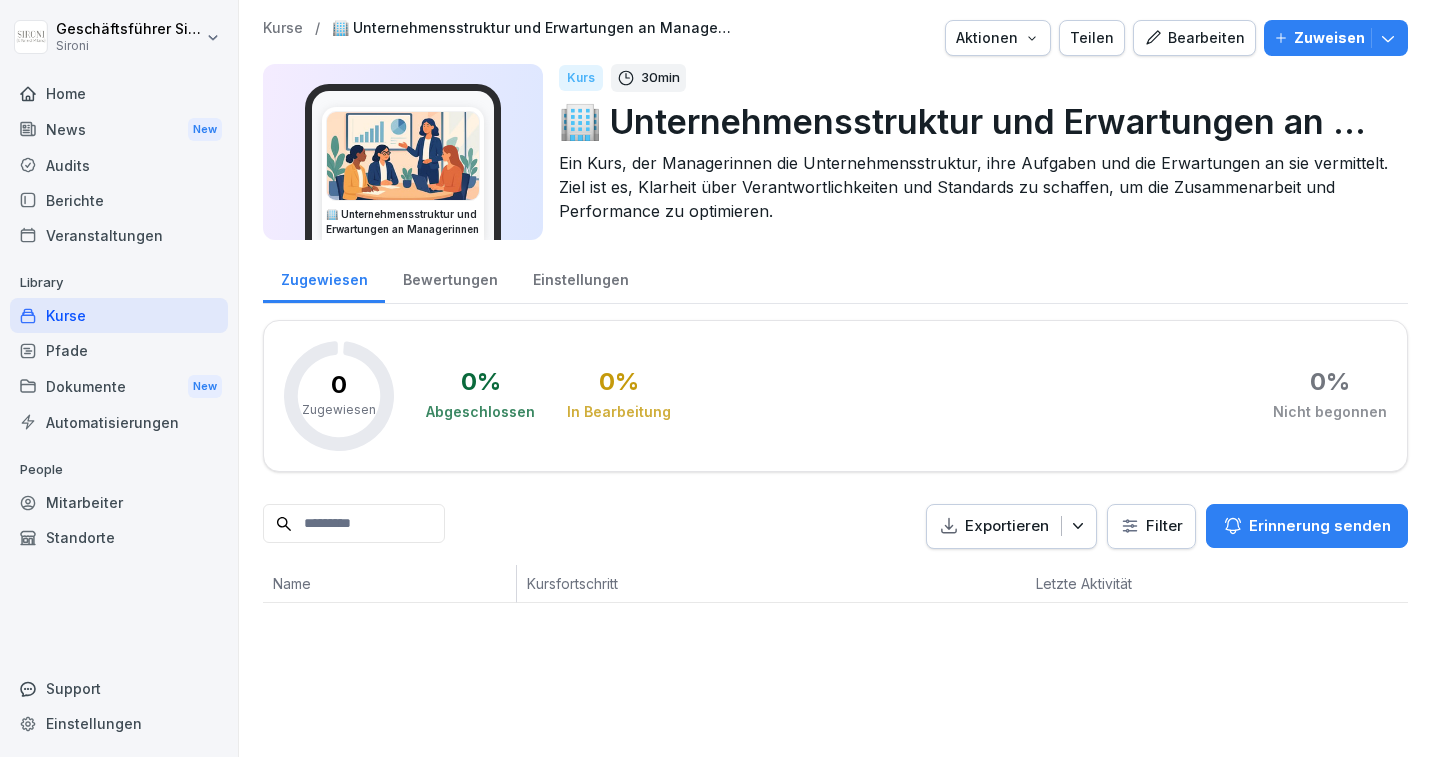 click on "Pfade" at bounding box center [119, 350] 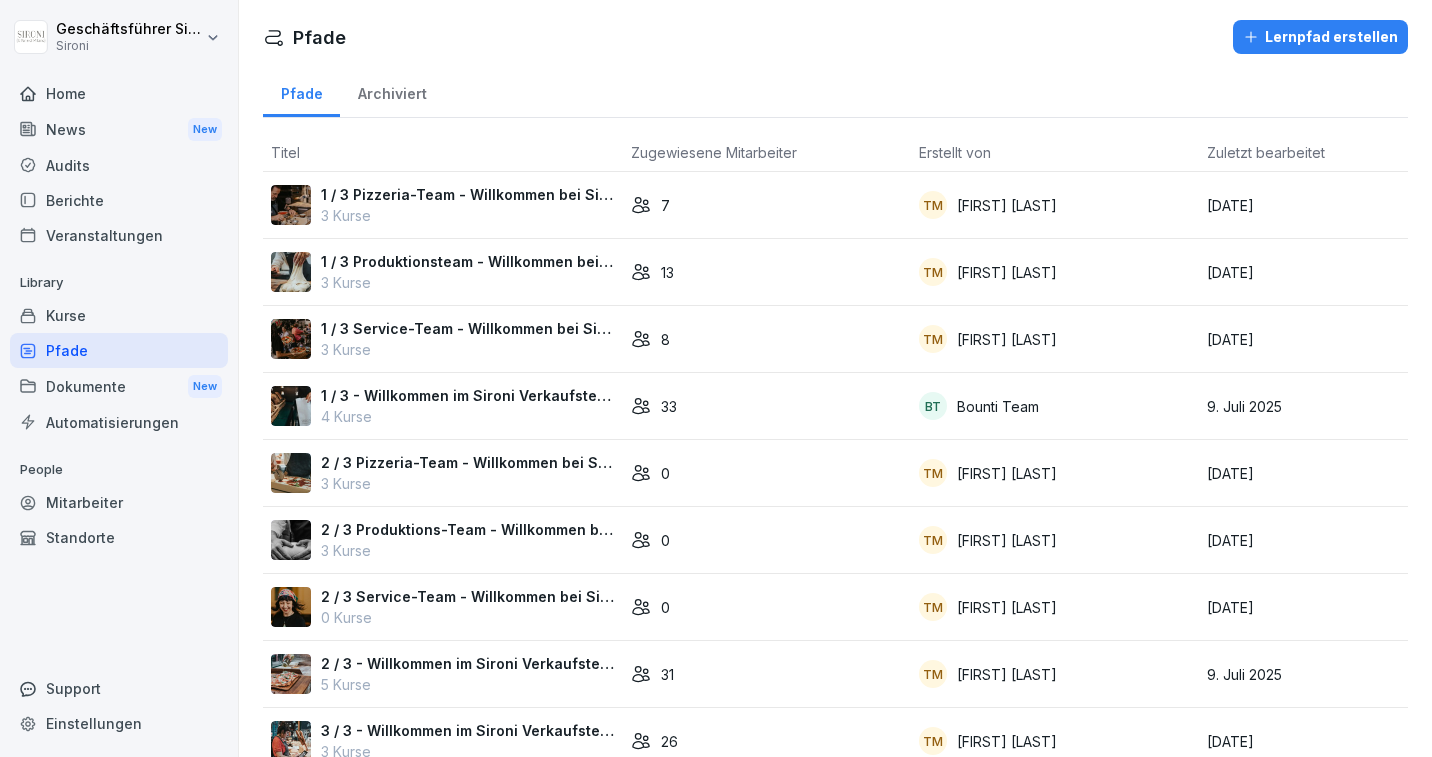 click on "1 / 3 Pizzeria-Team - Willkommen bei Sironi" at bounding box center (468, 194) 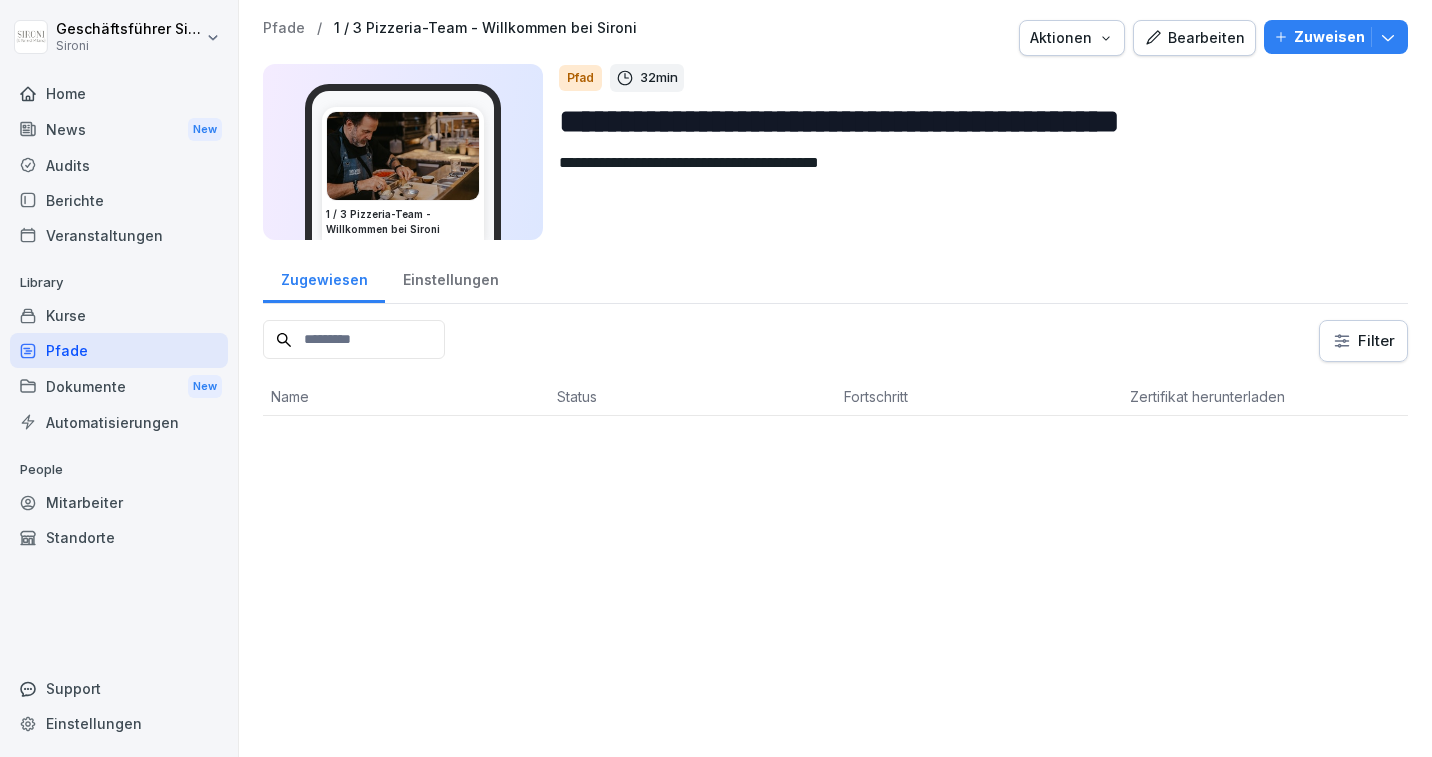 scroll, scrollTop: 0, scrollLeft: 0, axis: both 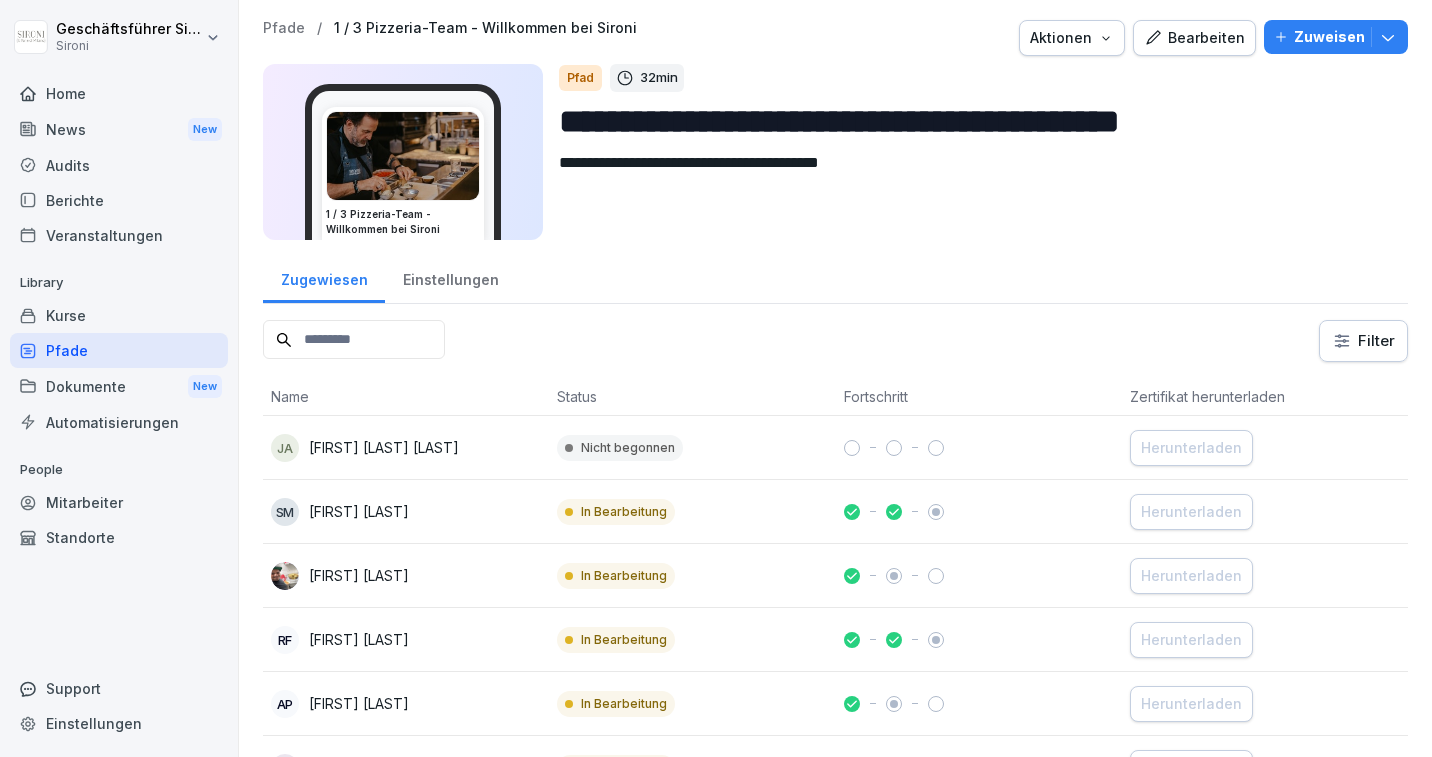 click on "Bearbeiten" at bounding box center [1194, 38] 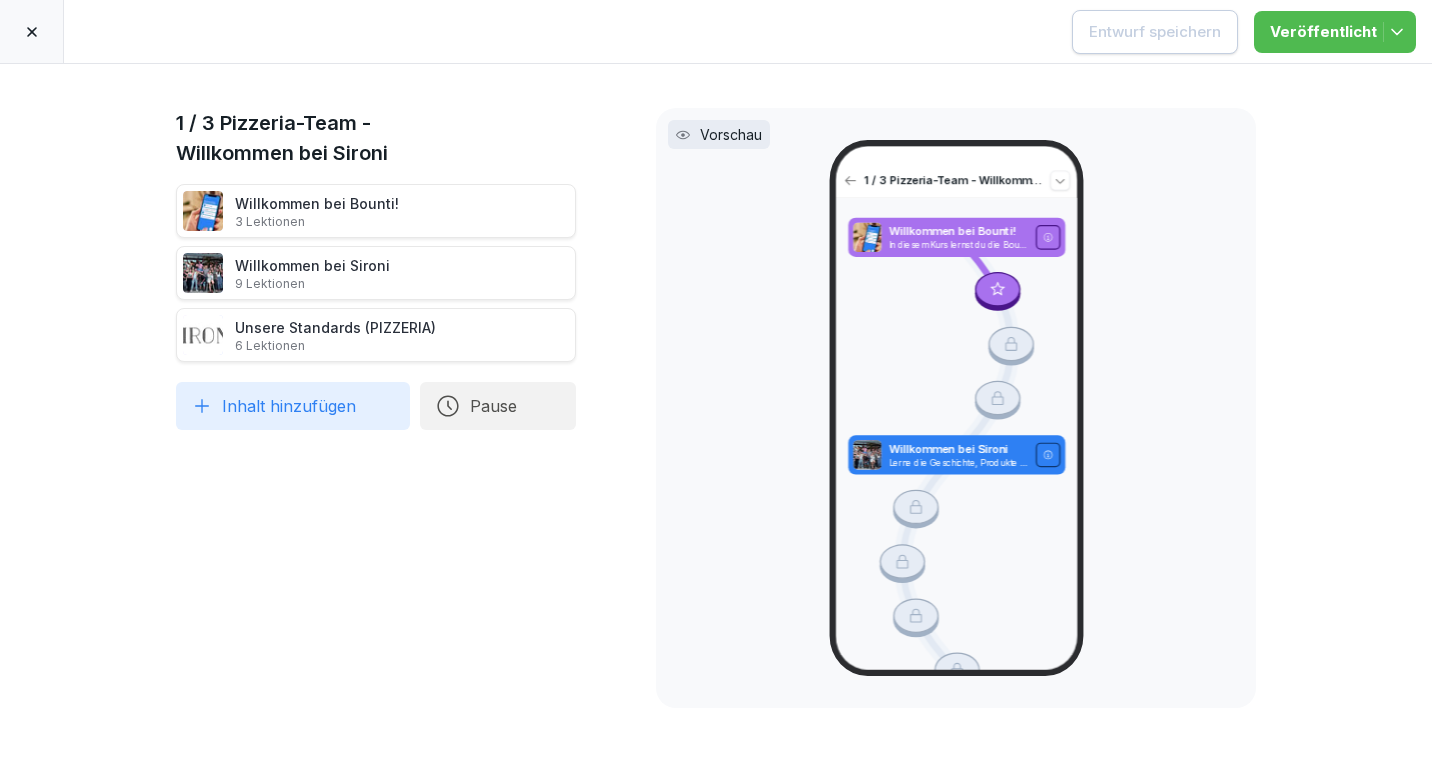 click 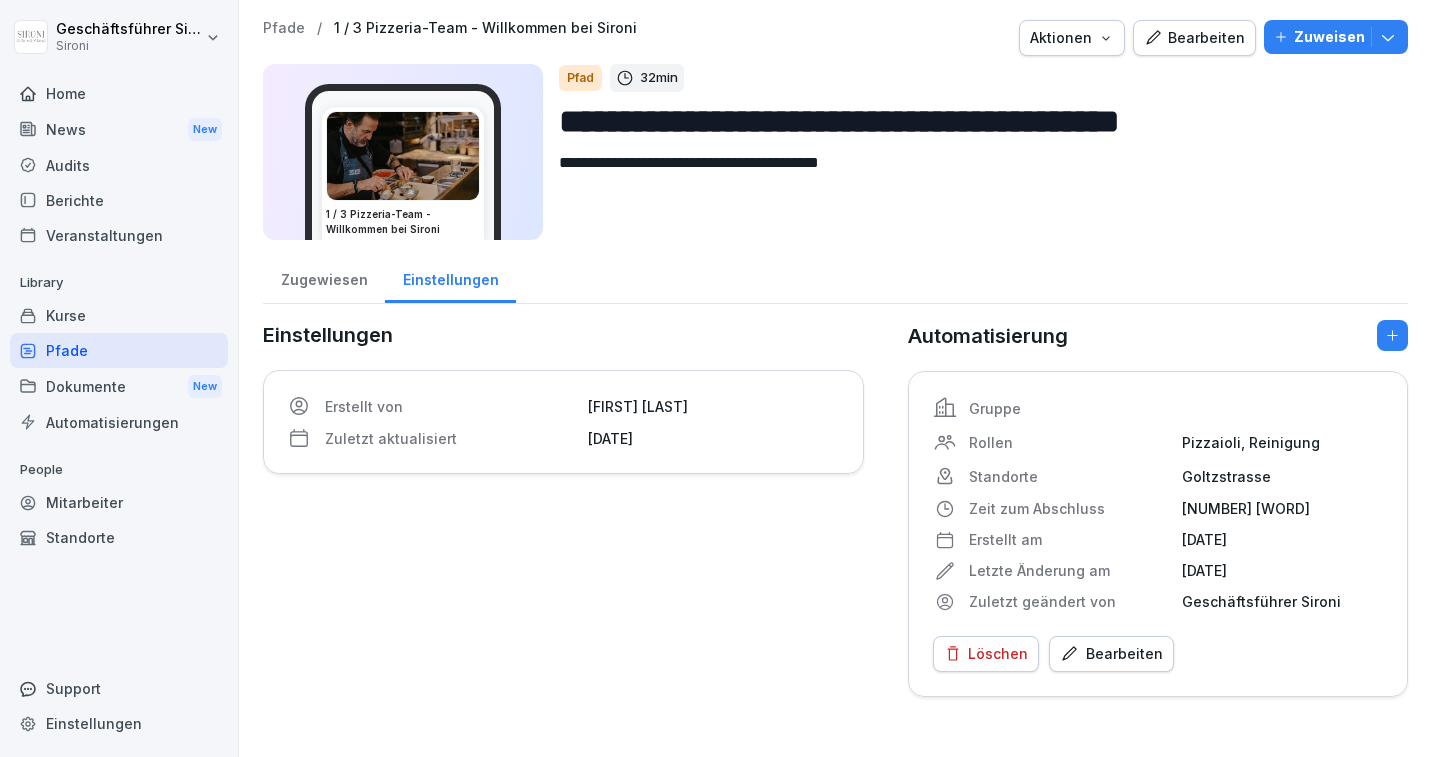 click on "Kurse" at bounding box center [119, 315] 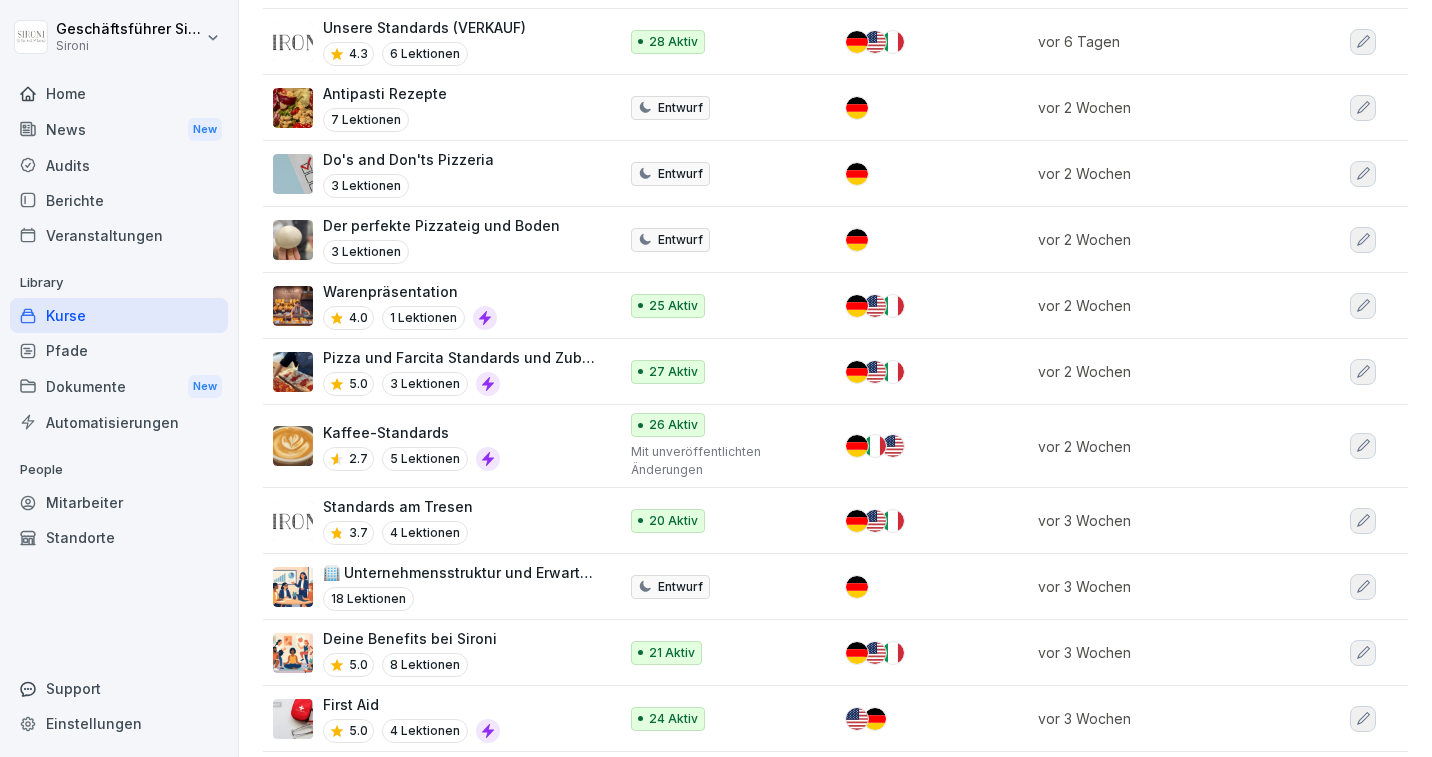 scroll, scrollTop: 1918, scrollLeft: 0, axis: vertical 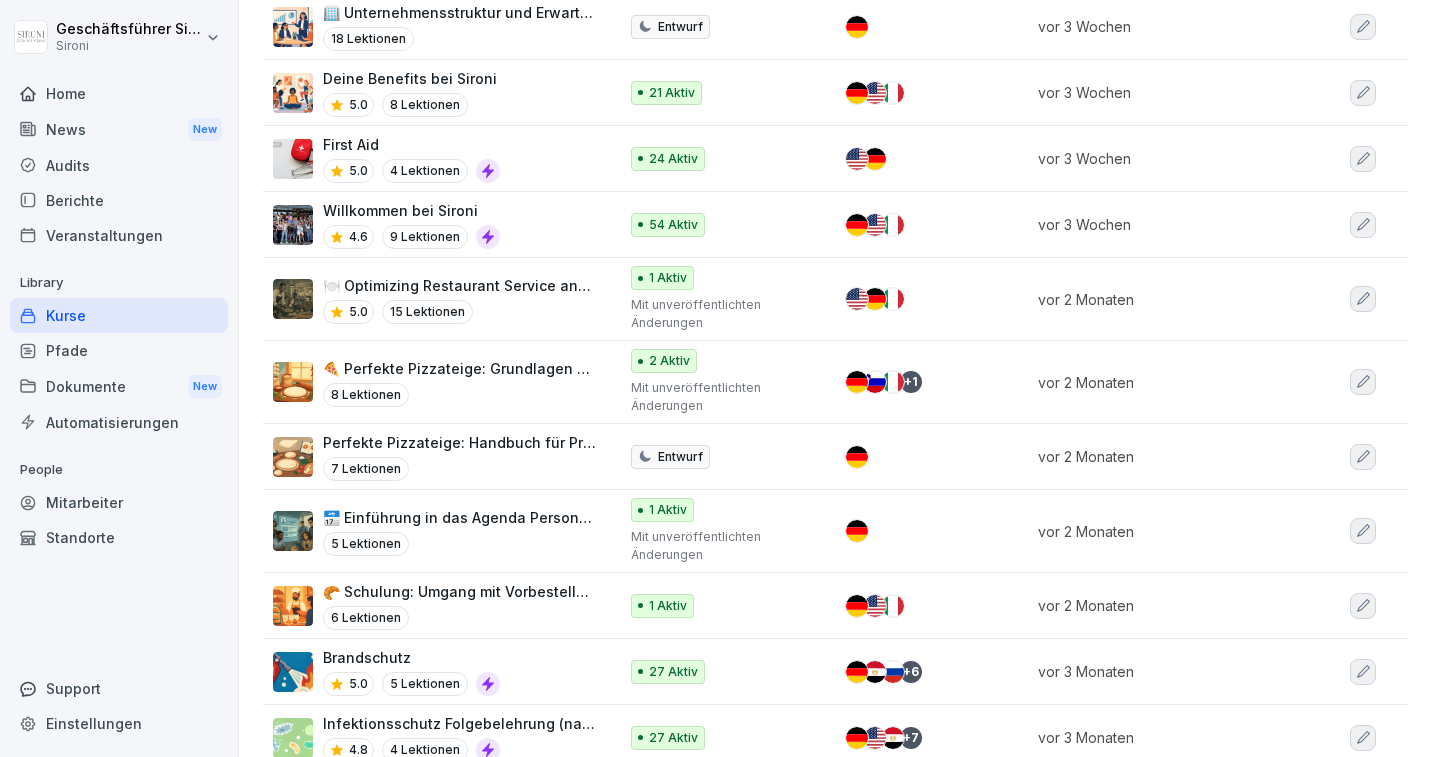 click on "Willkommen bei Sironi" at bounding box center [411, 210] 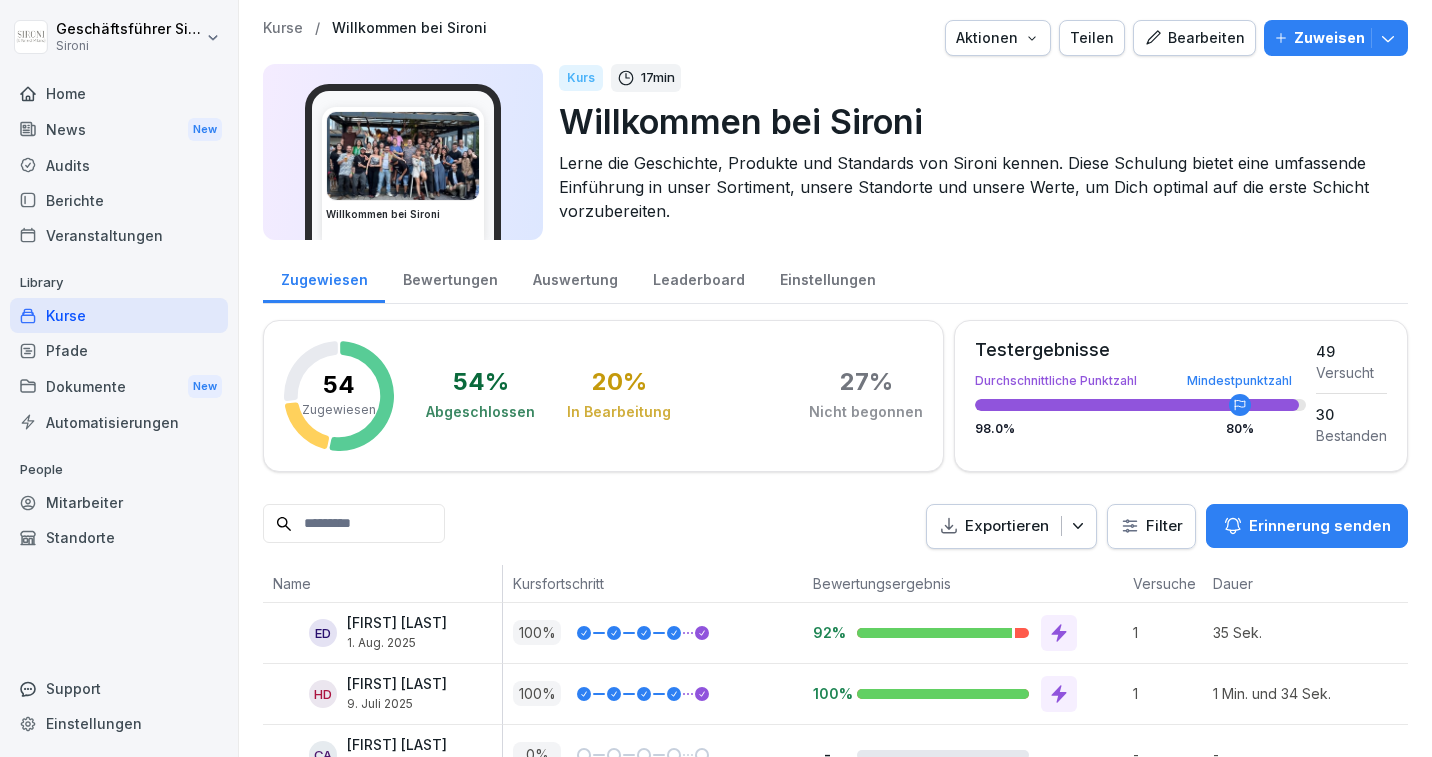 scroll, scrollTop: 0, scrollLeft: 0, axis: both 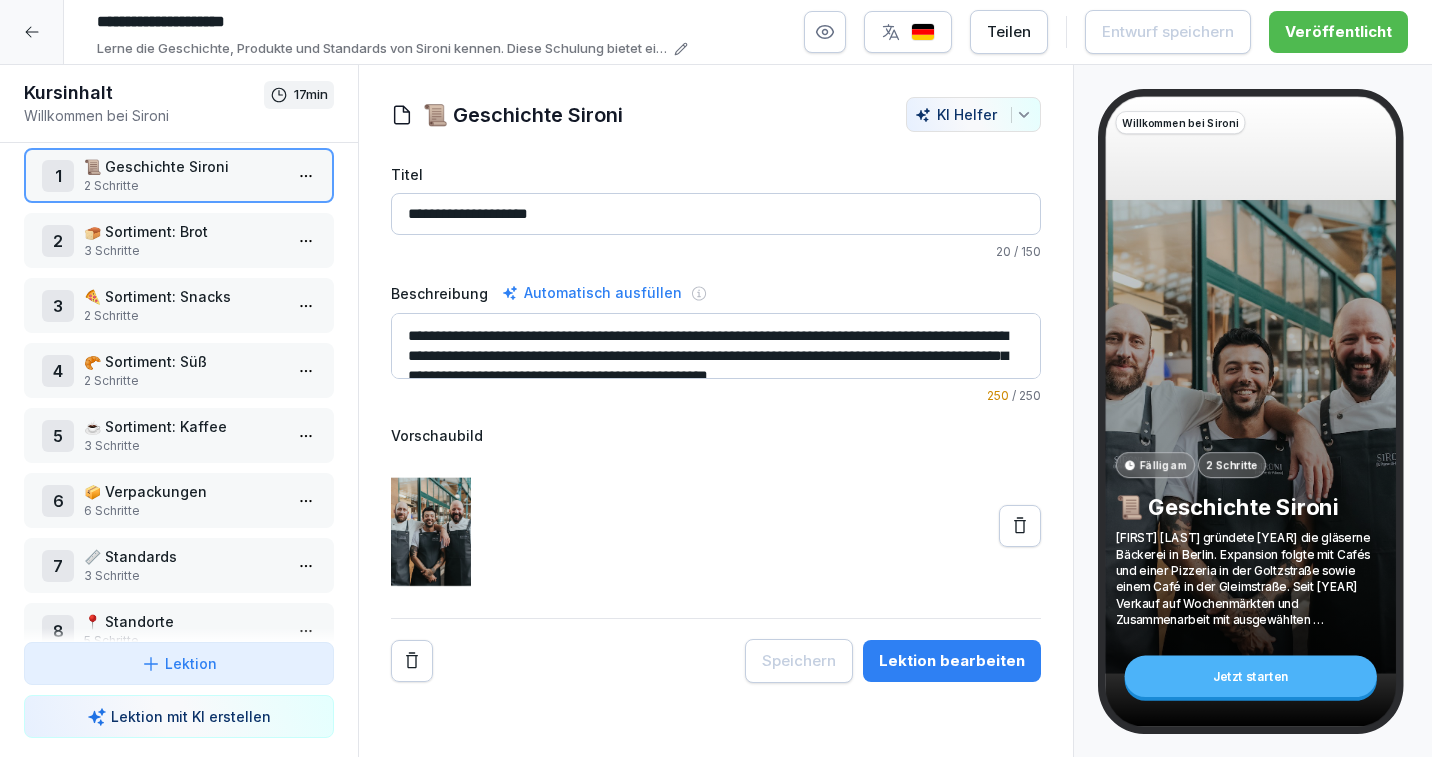 click on "📦 Verpackungen" at bounding box center [183, 491] 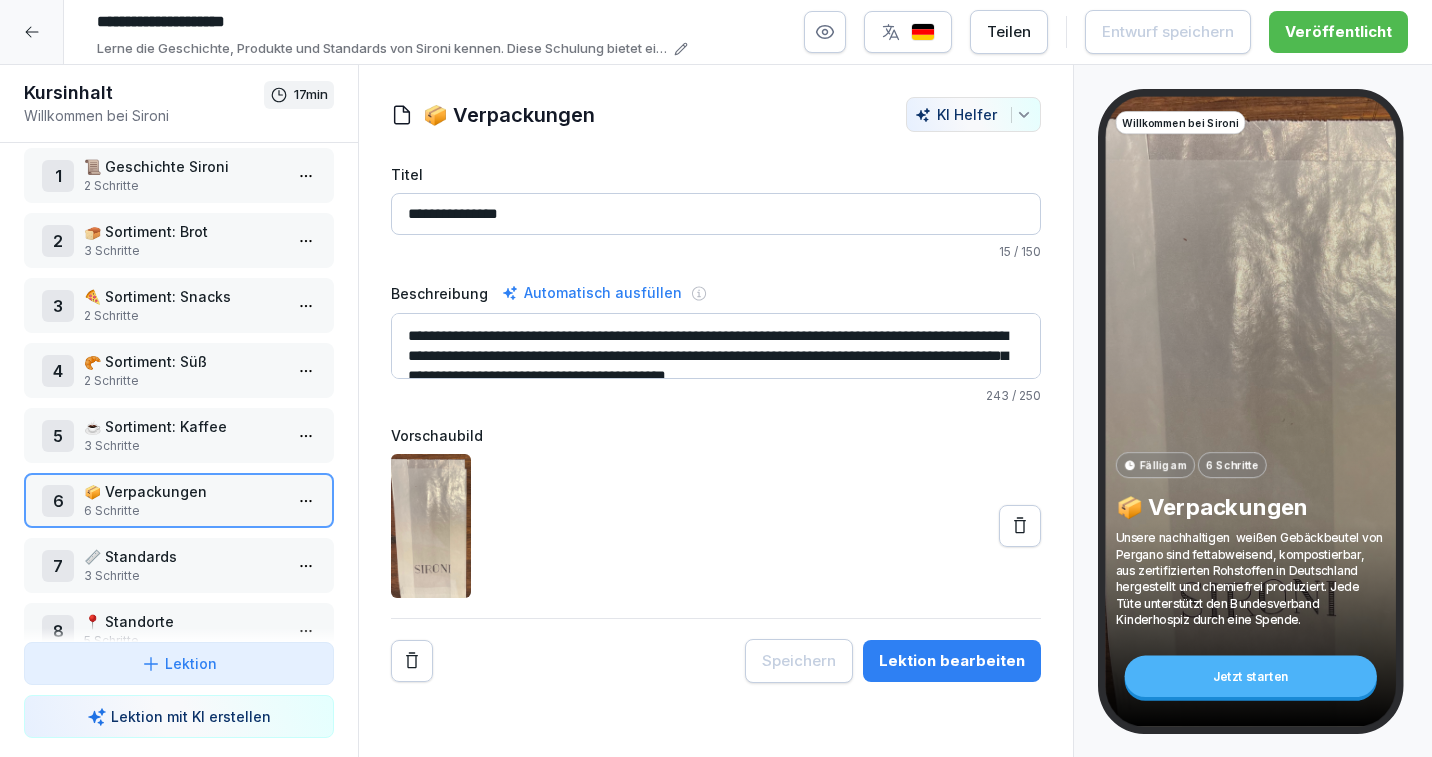 click on "📏 Standards" at bounding box center [183, 556] 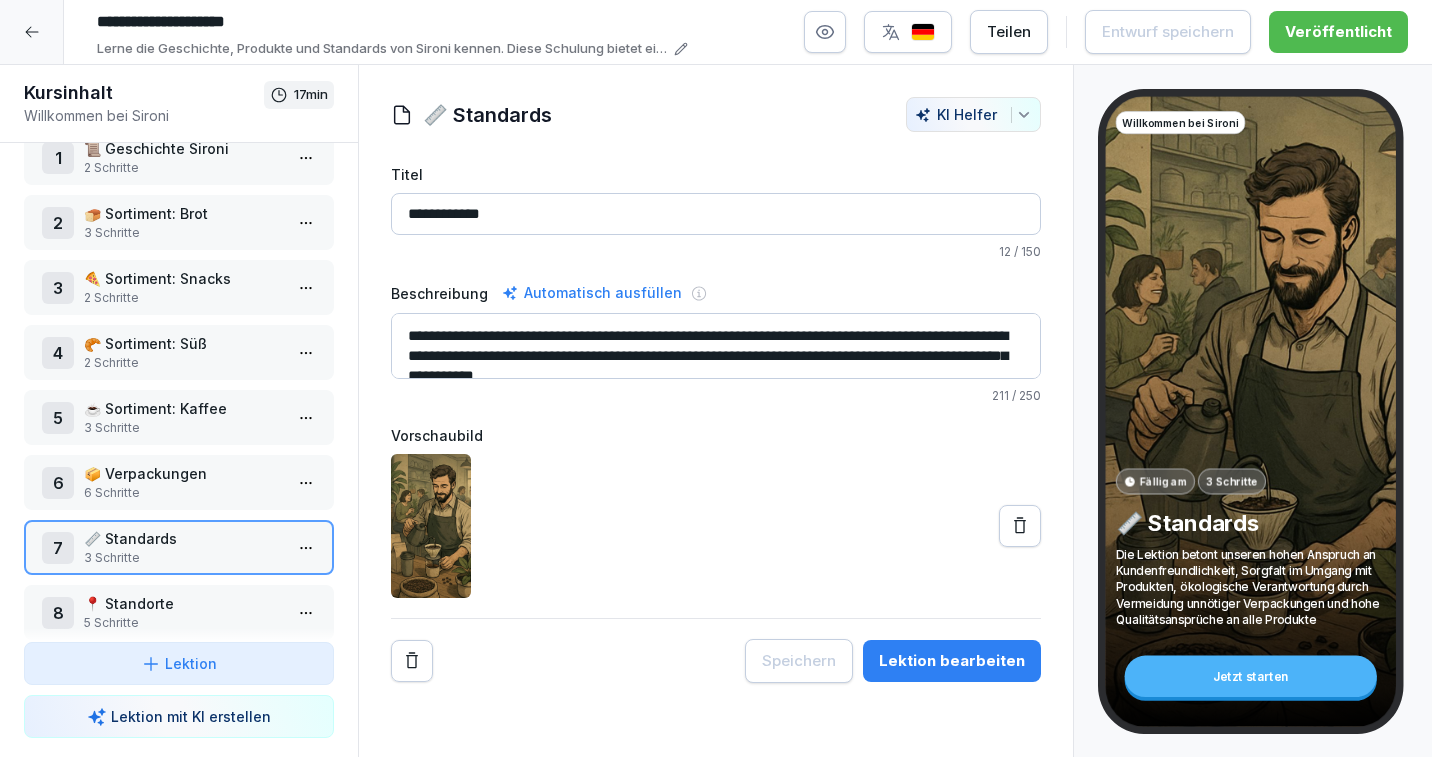 click on "📏 Standards" at bounding box center [183, 538] 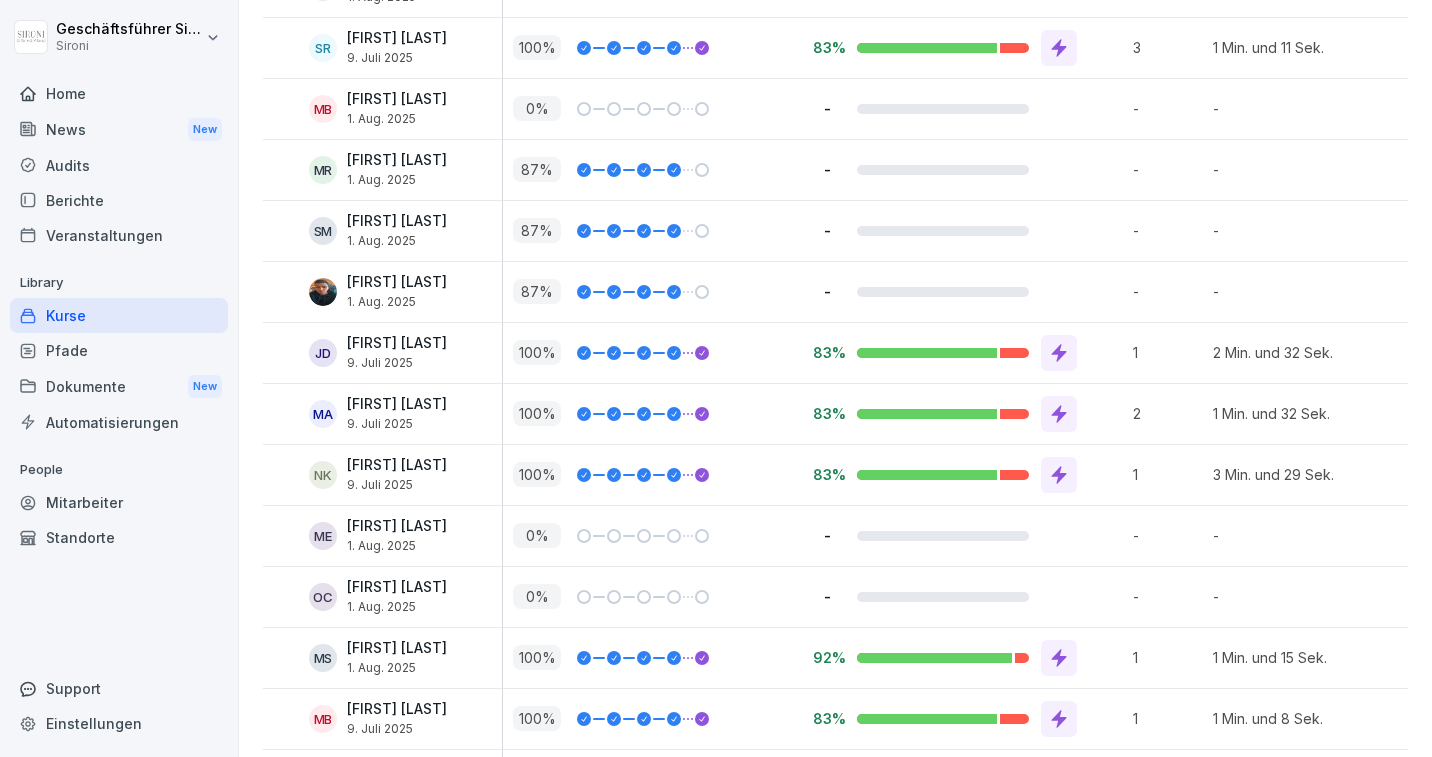 scroll, scrollTop: 1395, scrollLeft: 0, axis: vertical 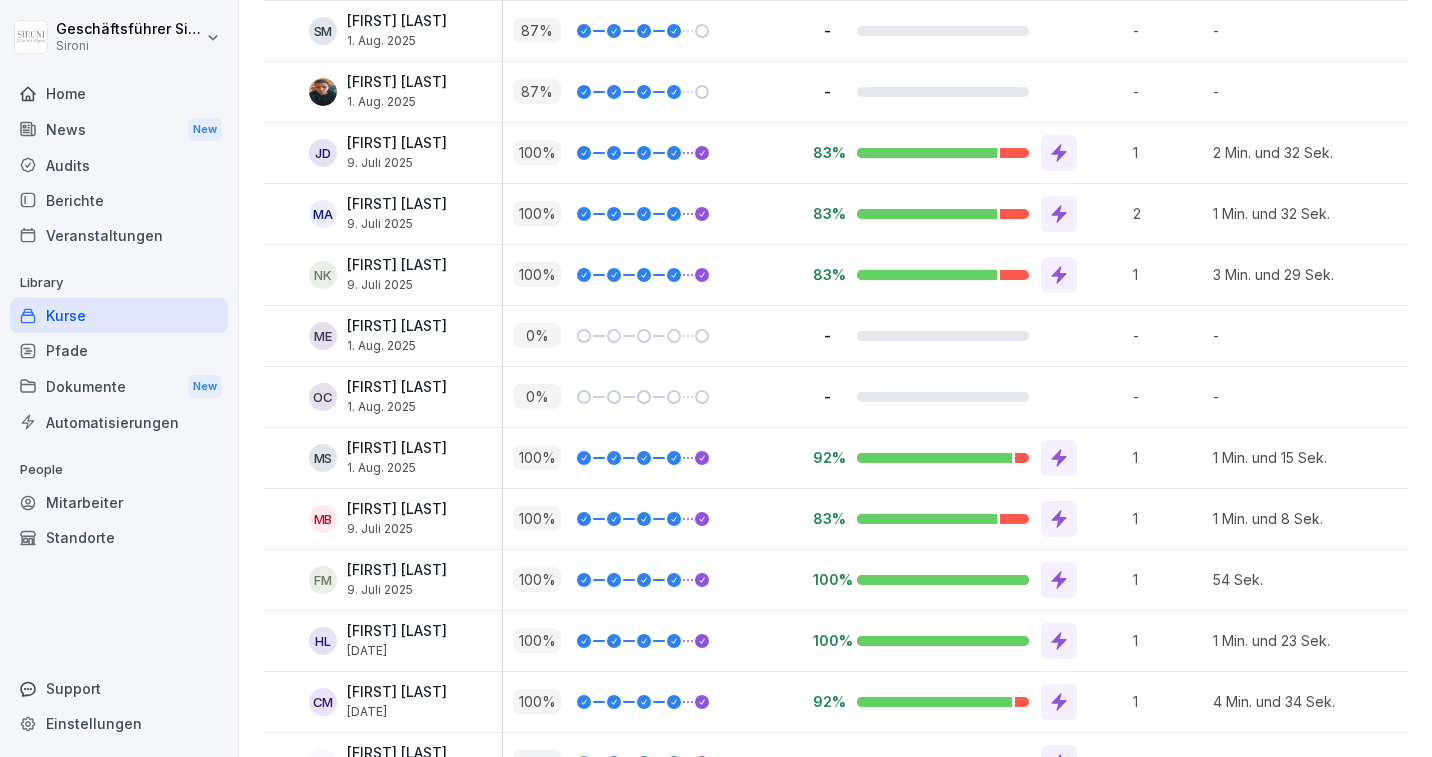 click on "Home" at bounding box center (119, 93) 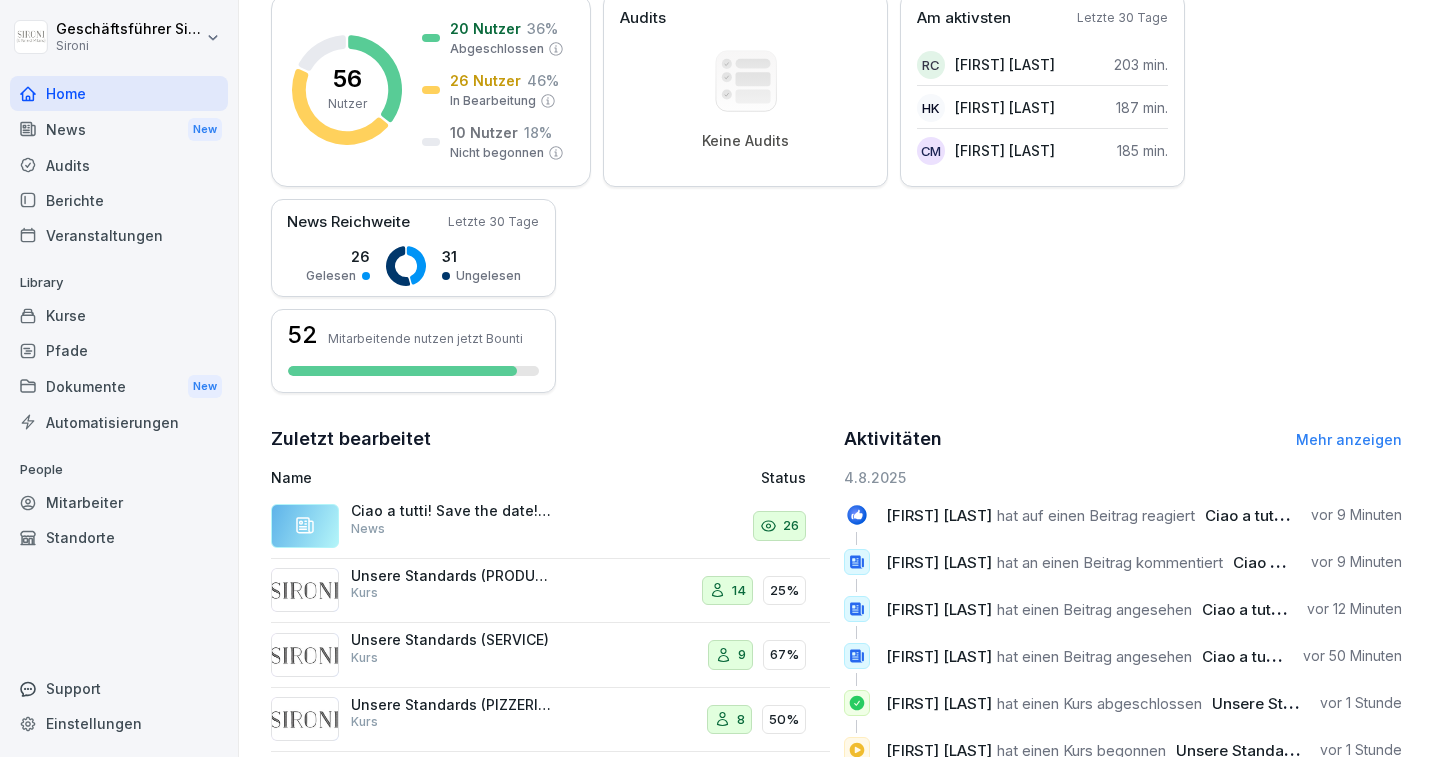 scroll, scrollTop: 0, scrollLeft: 0, axis: both 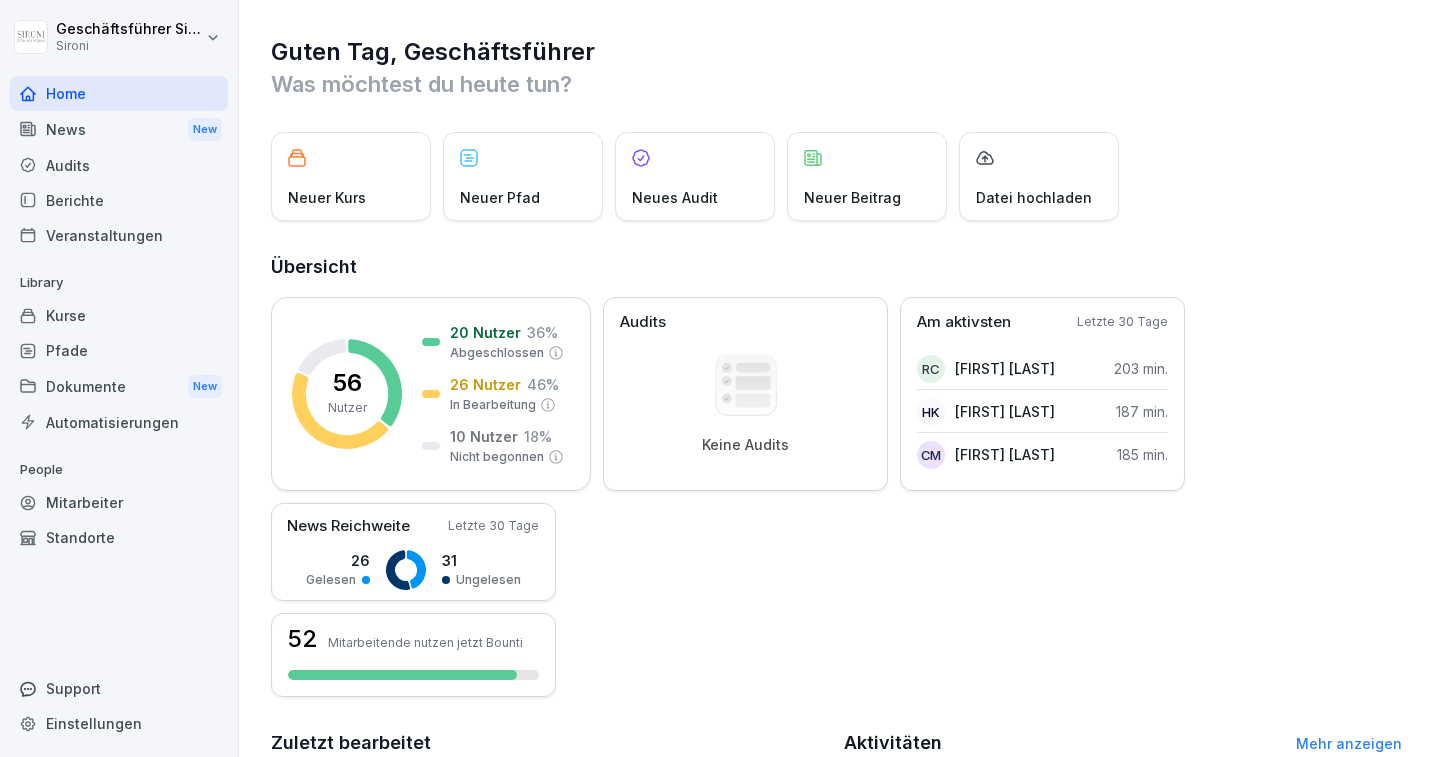 click on "Home" at bounding box center [119, 93] 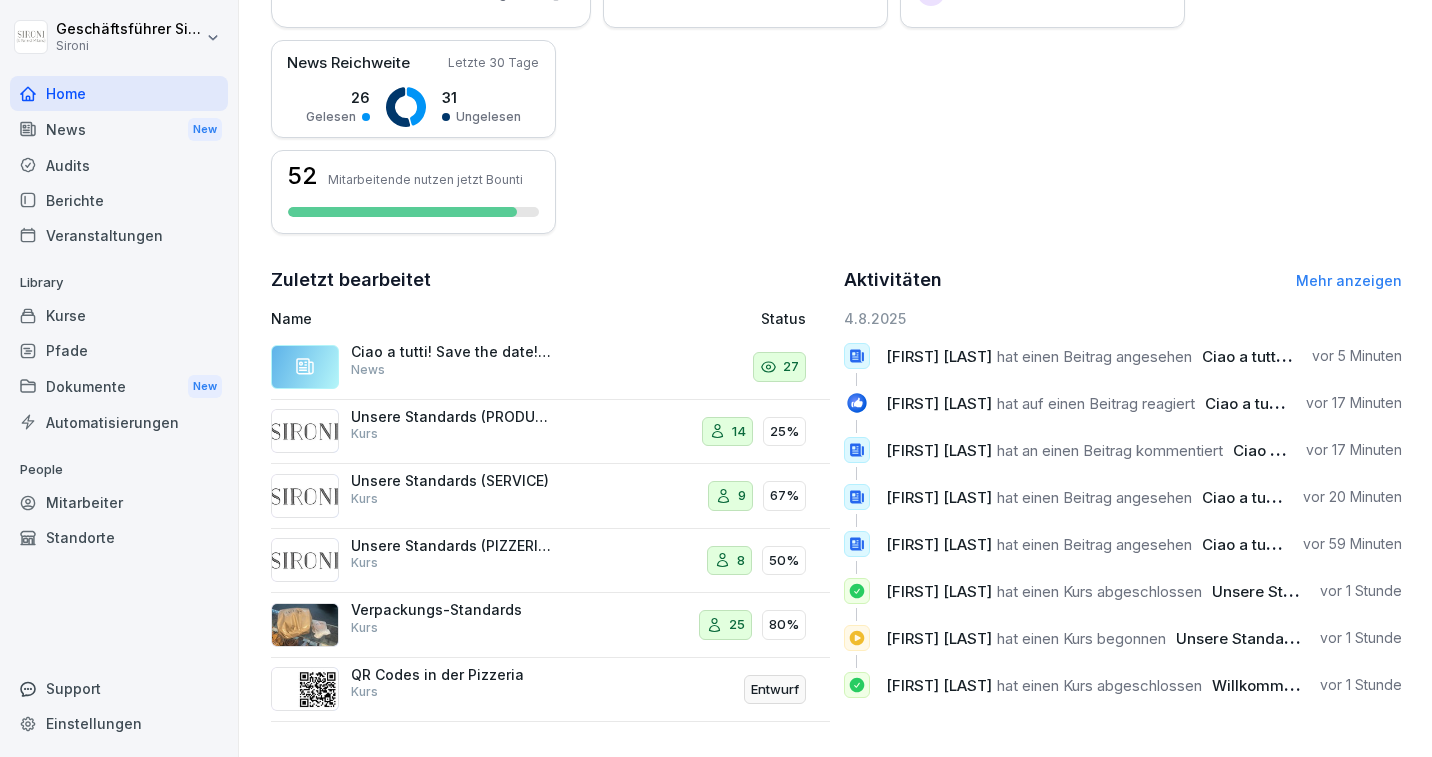 scroll, scrollTop: 0, scrollLeft: 0, axis: both 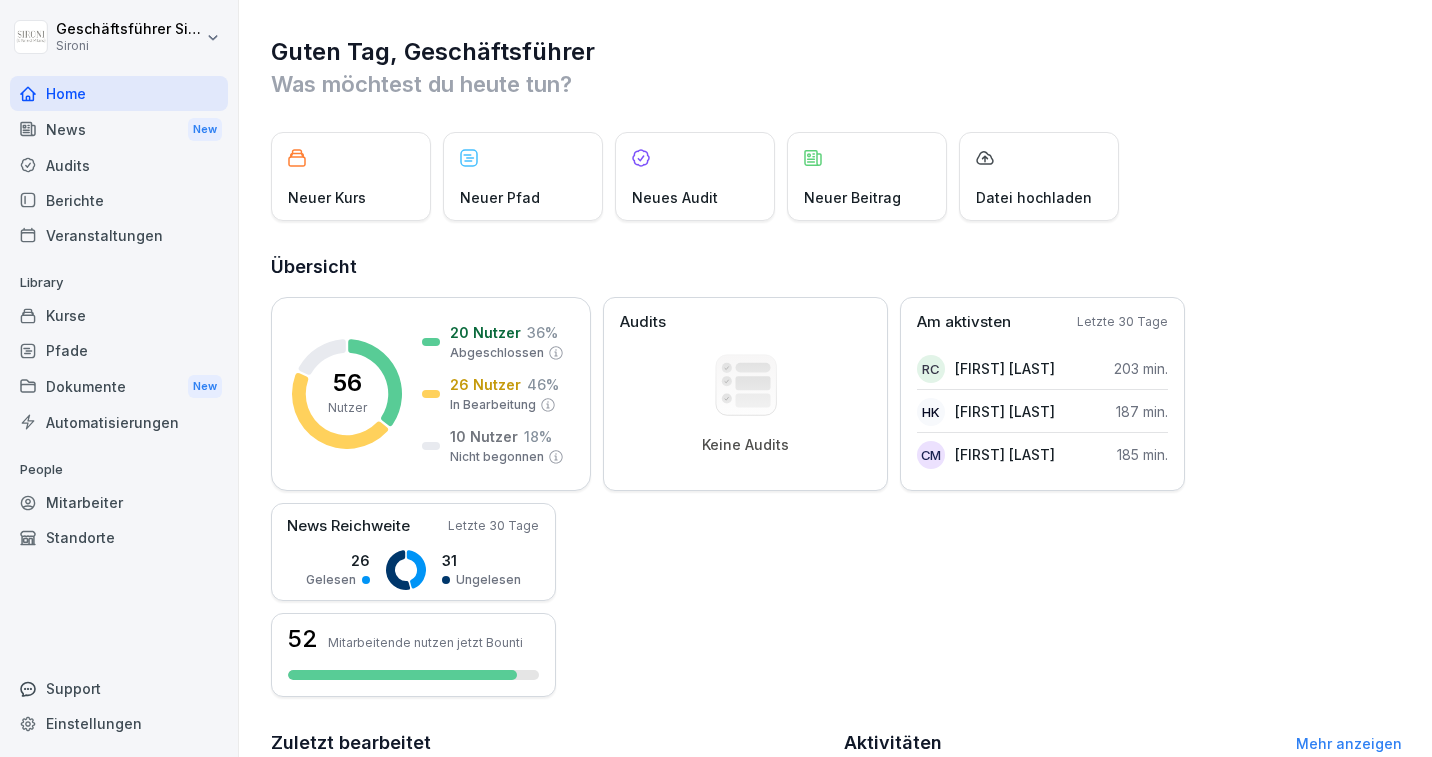click on "News New" at bounding box center (119, 129) 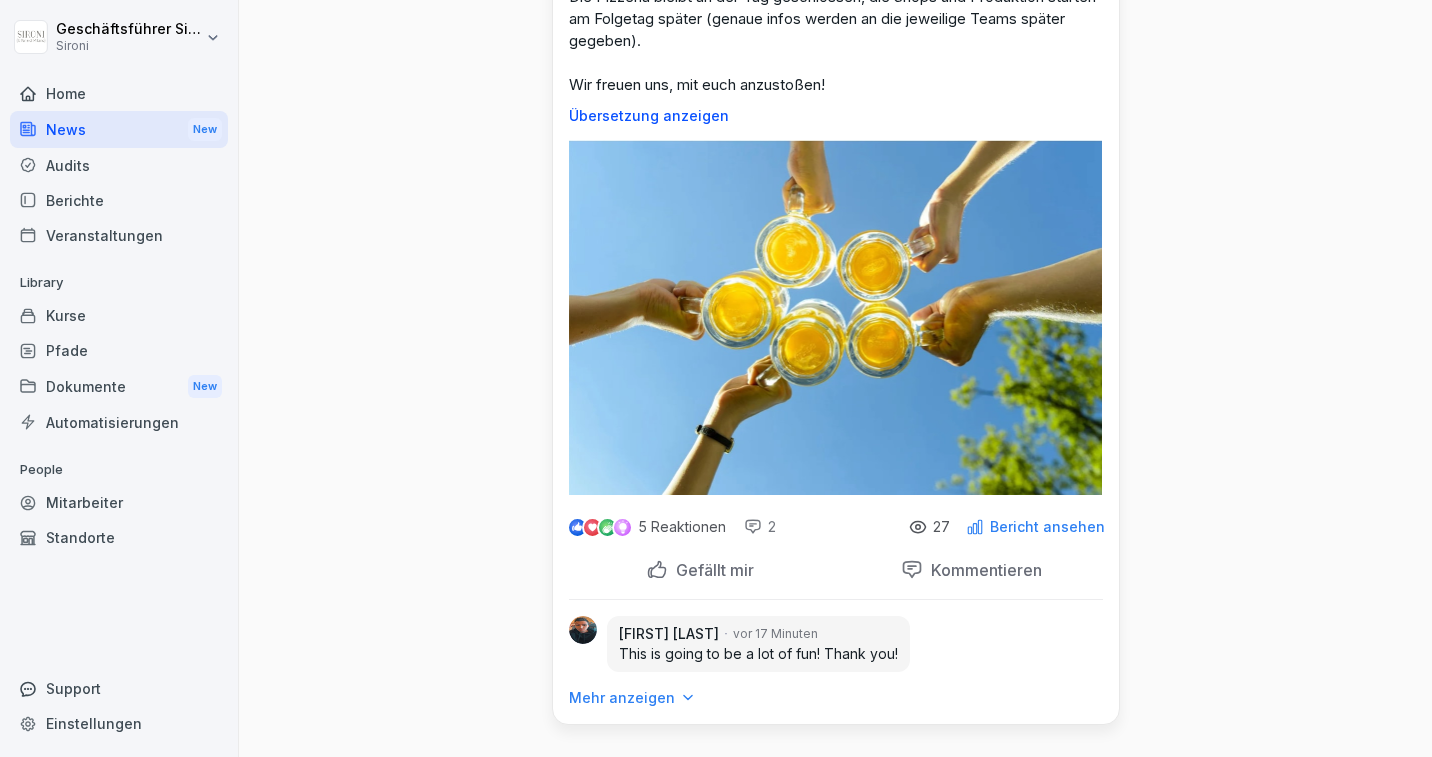 scroll, scrollTop: 323, scrollLeft: 0, axis: vertical 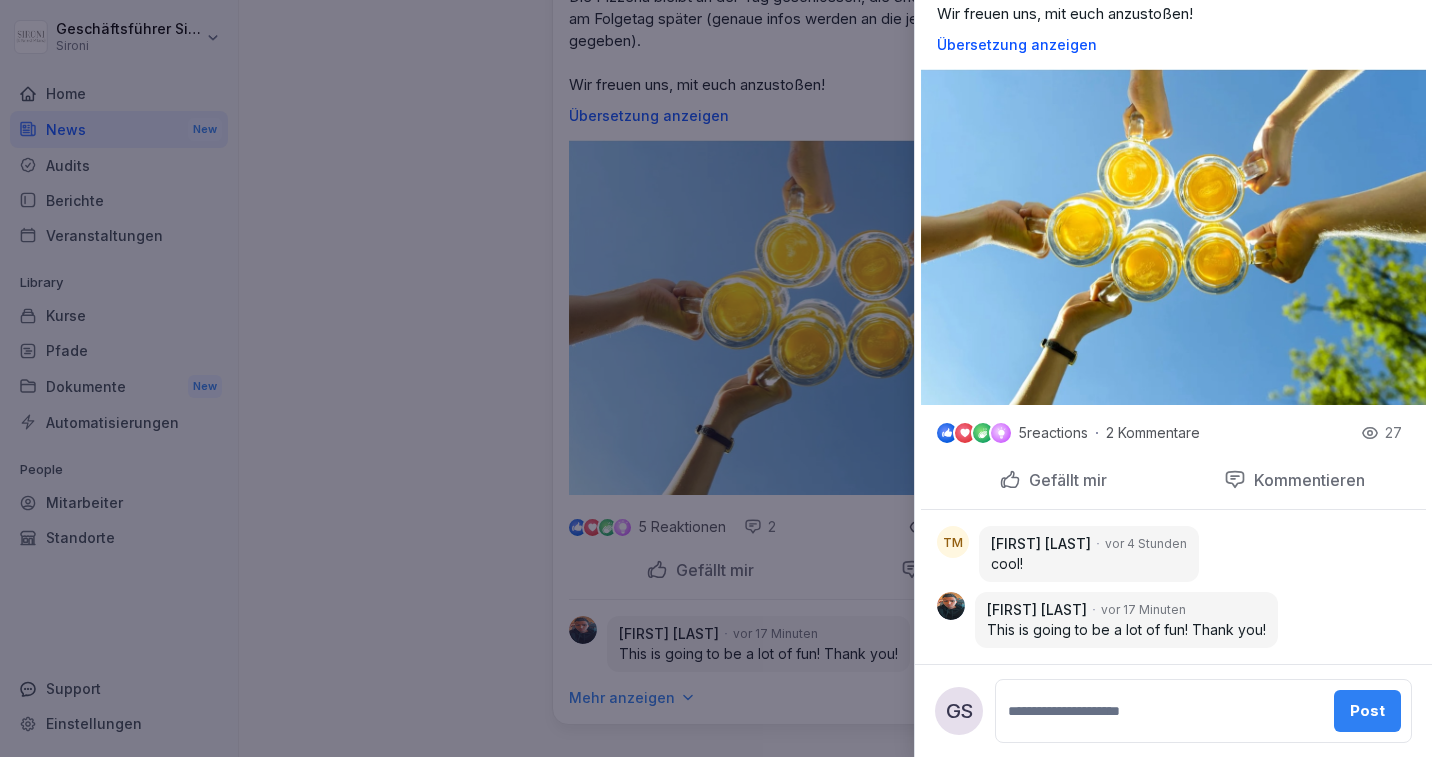 click on "This is going to be a lot of fun! Thank you!" at bounding box center [1126, 630] 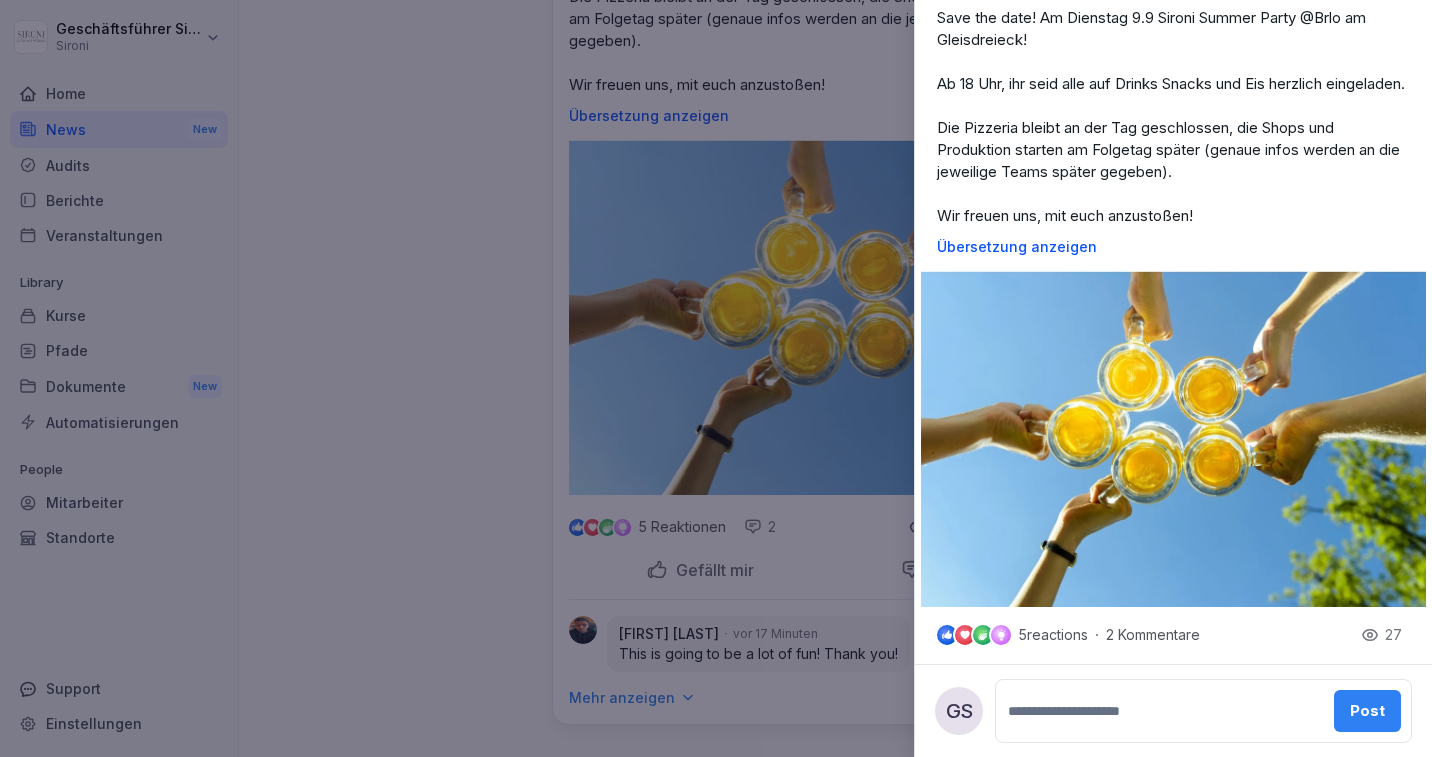 scroll, scrollTop: 0, scrollLeft: 0, axis: both 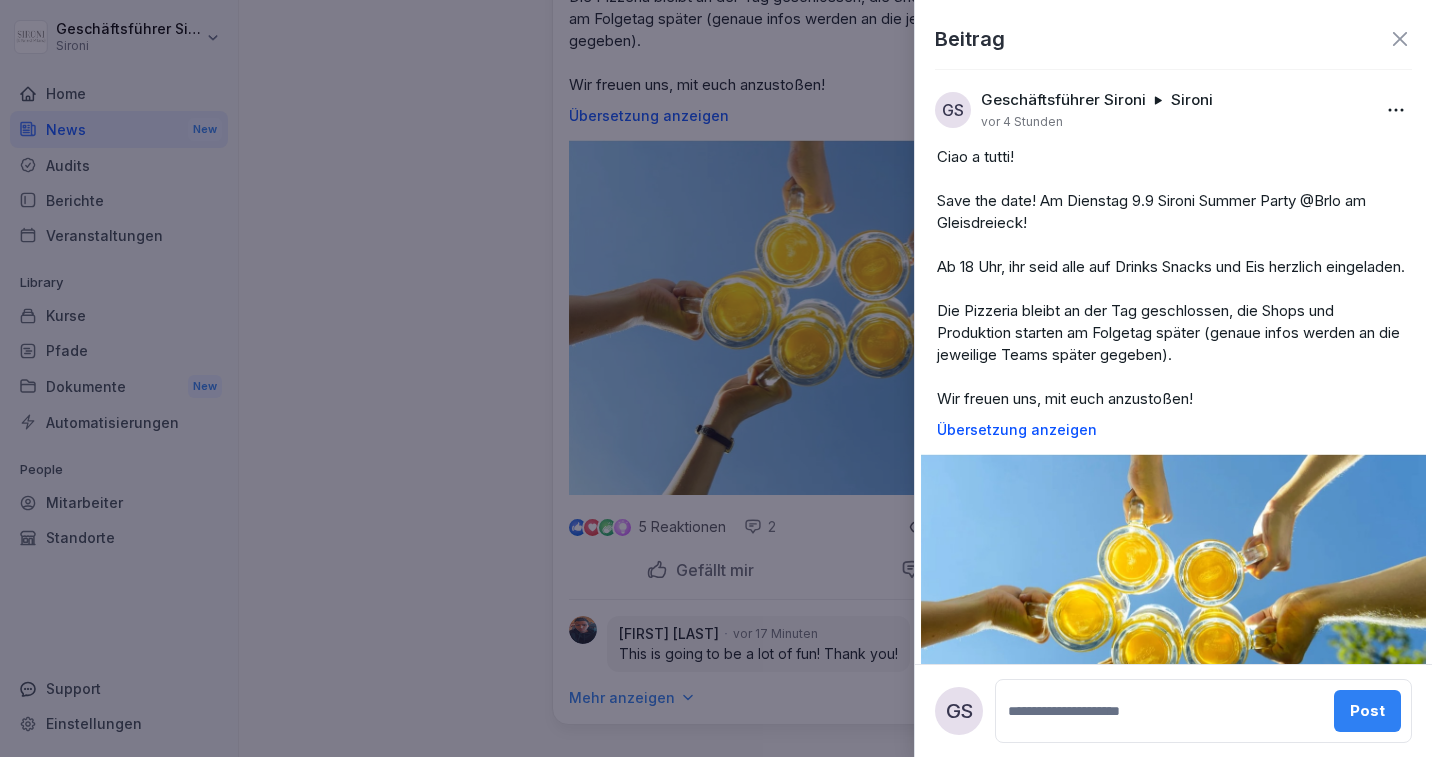 click 